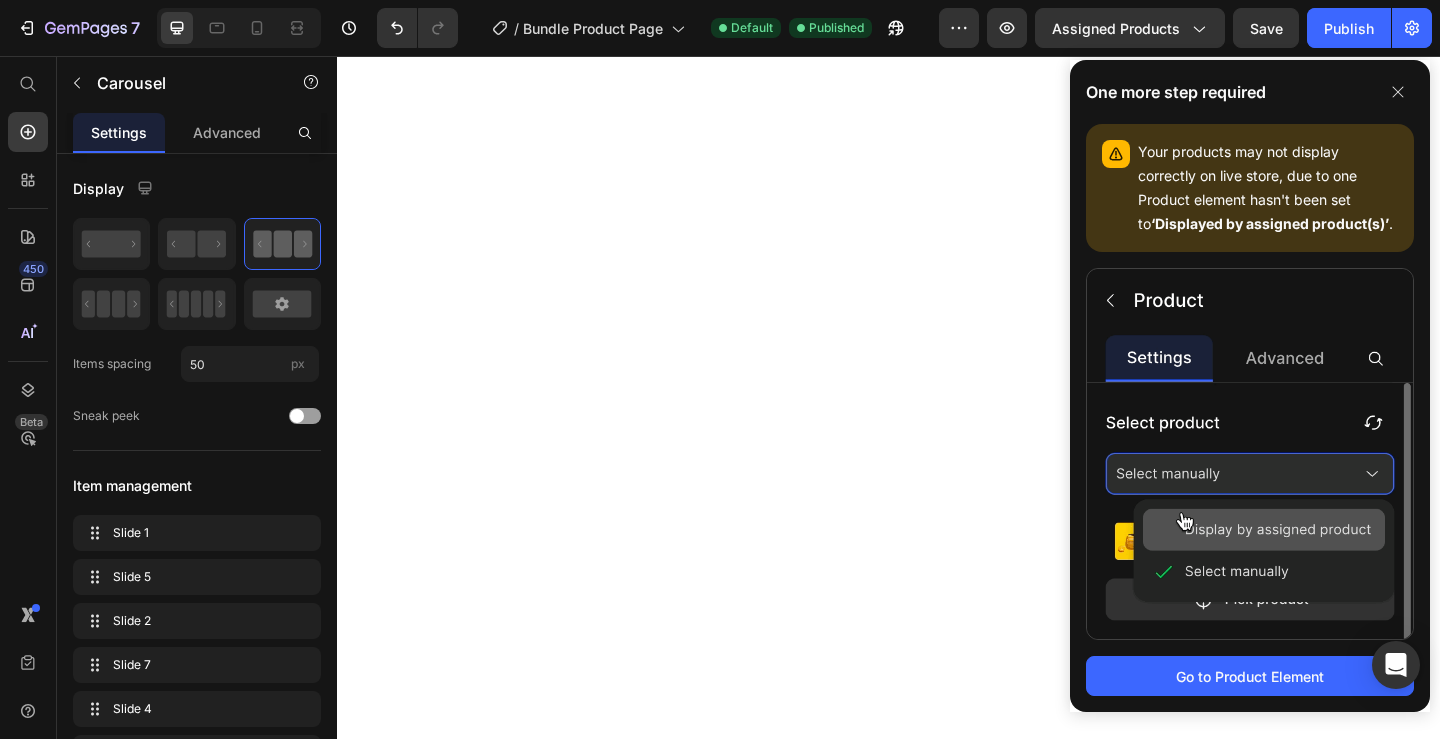 scroll, scrollTop: 0, scrollLeft: 0, axis: both 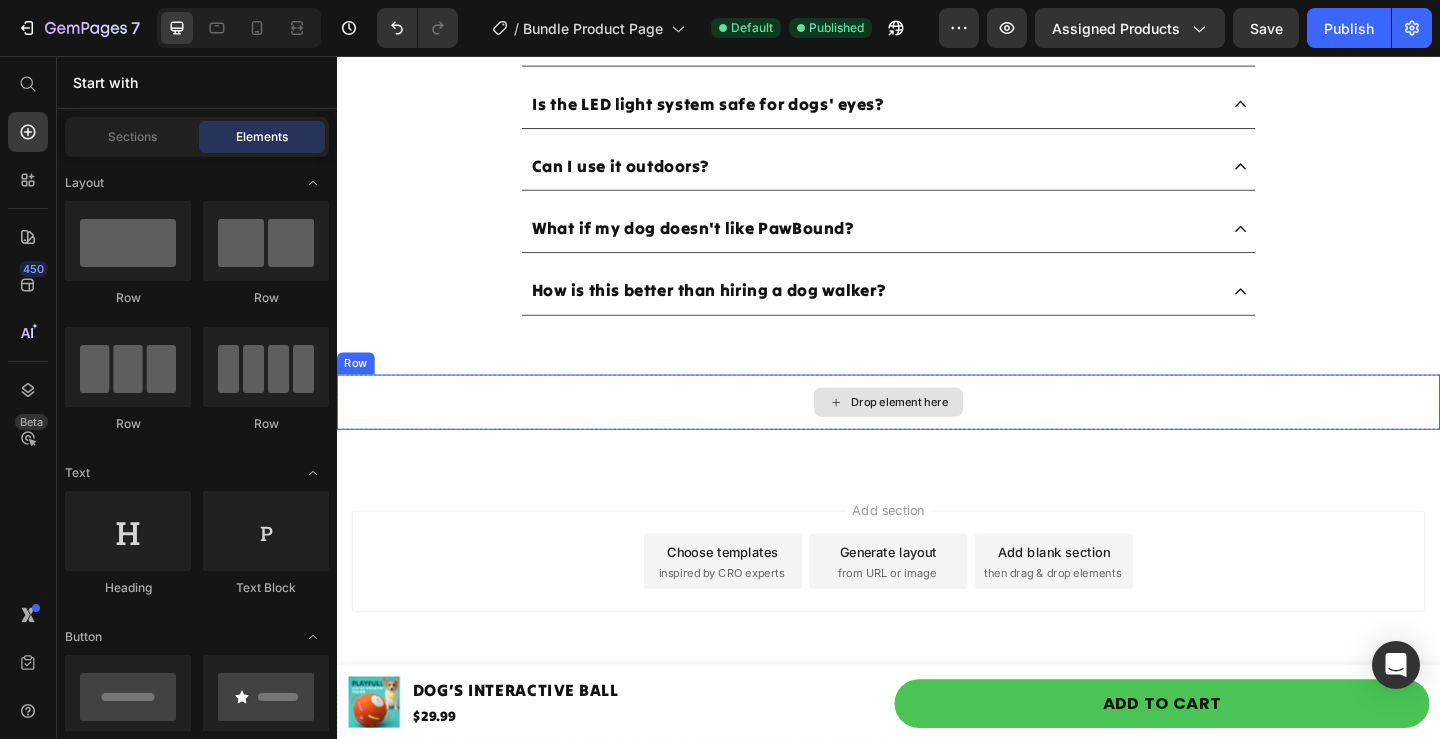 click on "Drop element here" at bounding box center (949, 433) 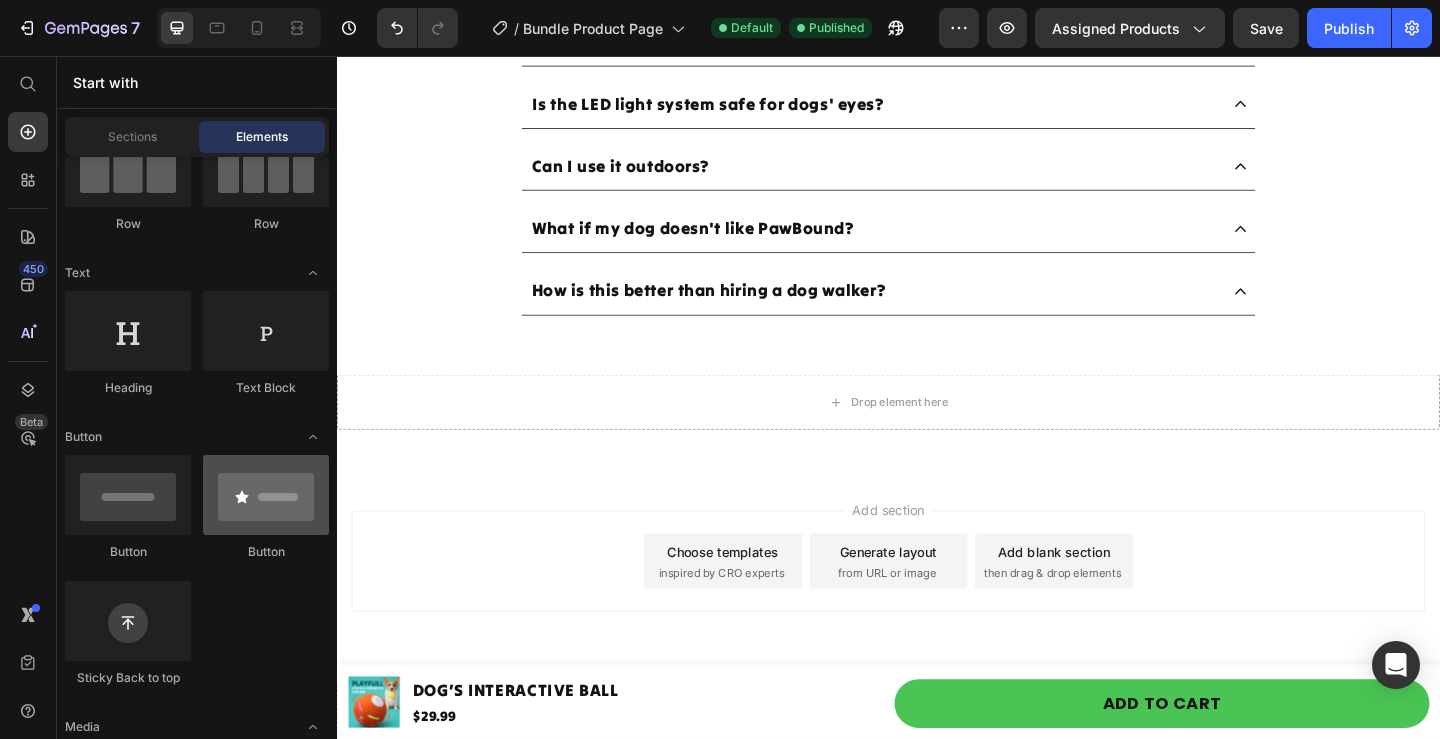 scroll, scrollTop: 0, scrollLeft: 0, axis: both 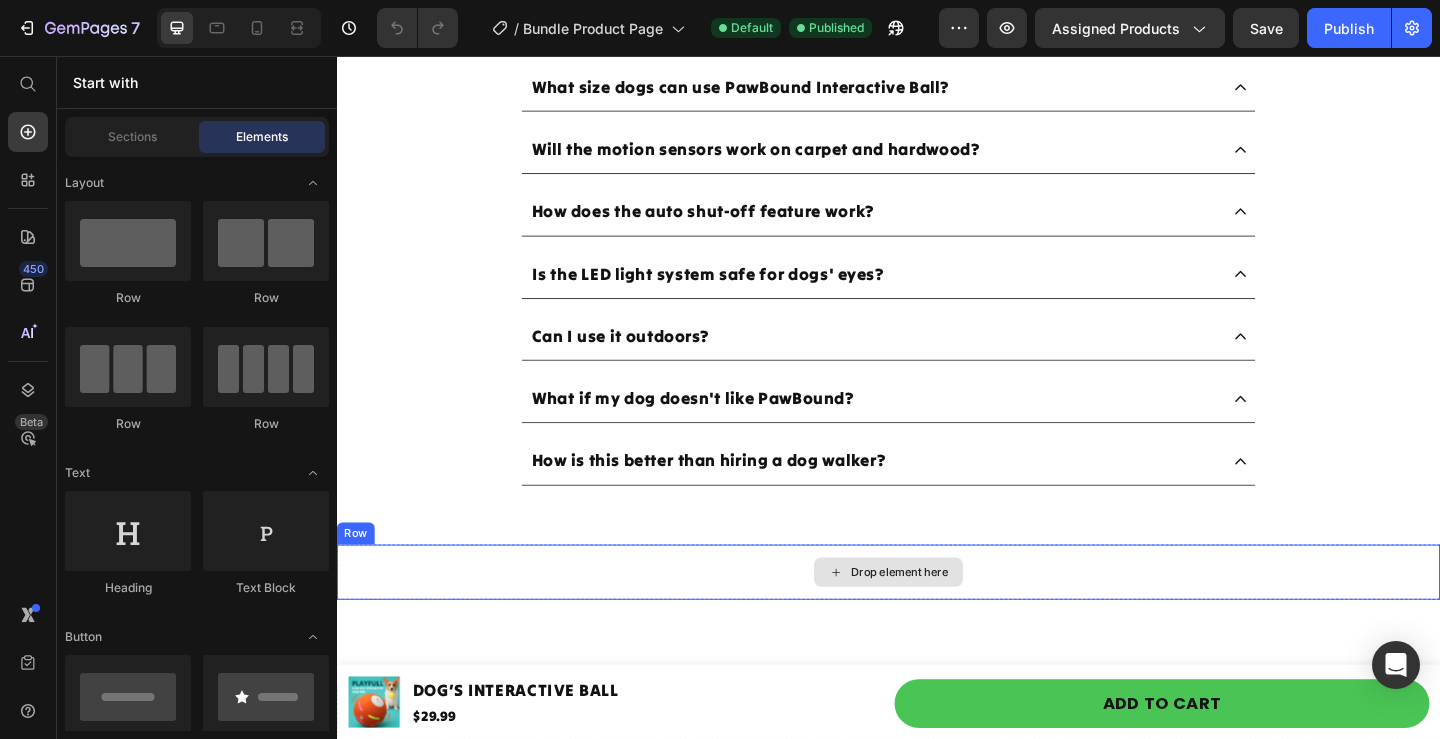 click on "Drop element here" at bounding box center [949, 618] 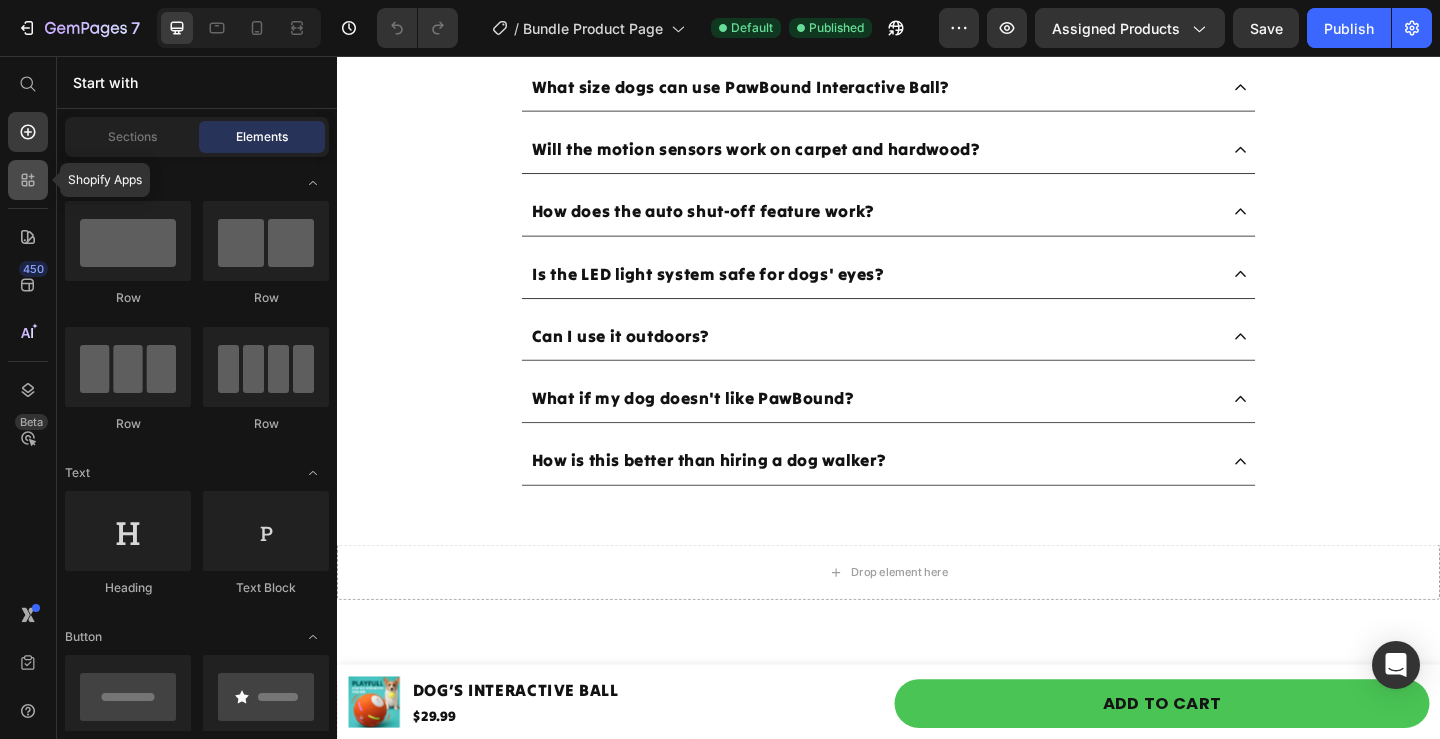 click 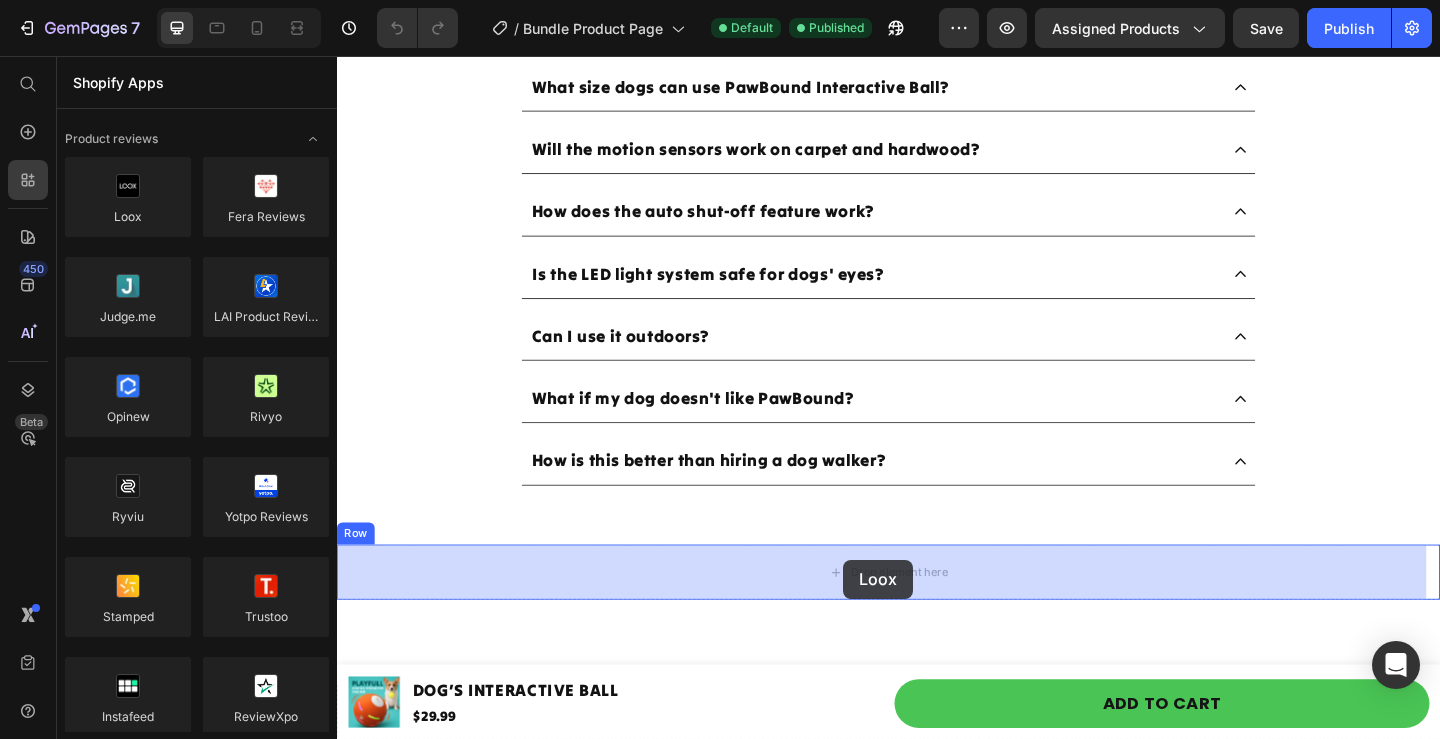 drag, startPoint x: 678, startPoint y: 532, endPoint x: 888, endPoint y: 604, distance: 222 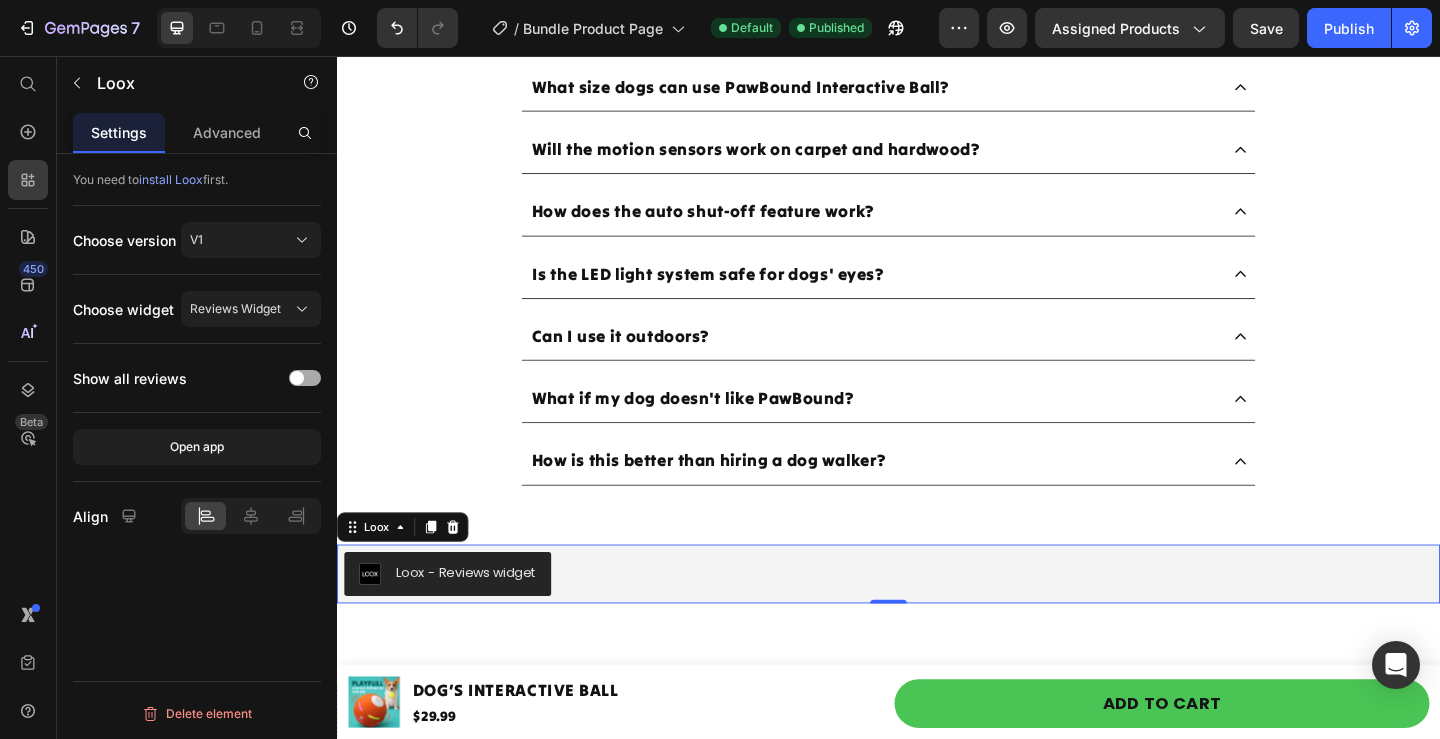 click at bounding box center [297, 378] 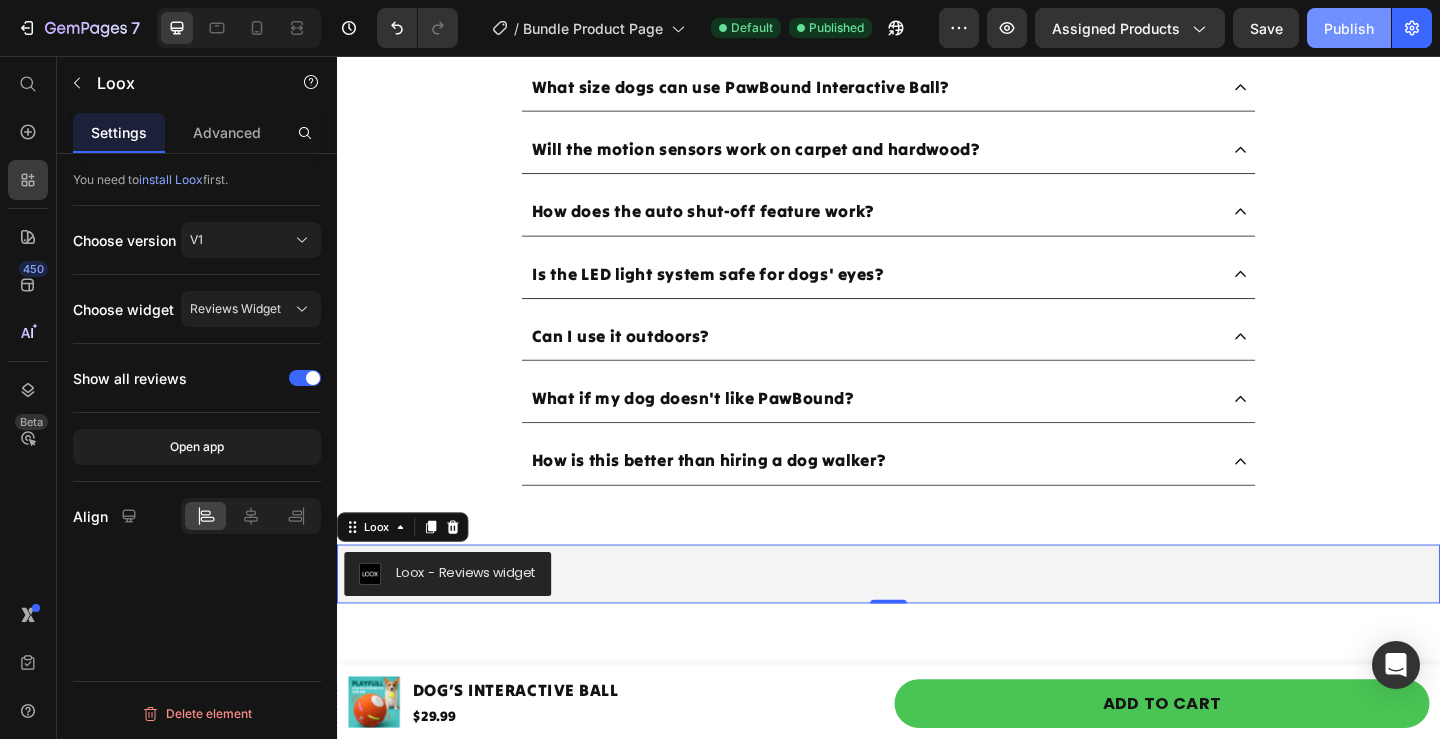 click on "Publish" at bounding box center (1349, 28) 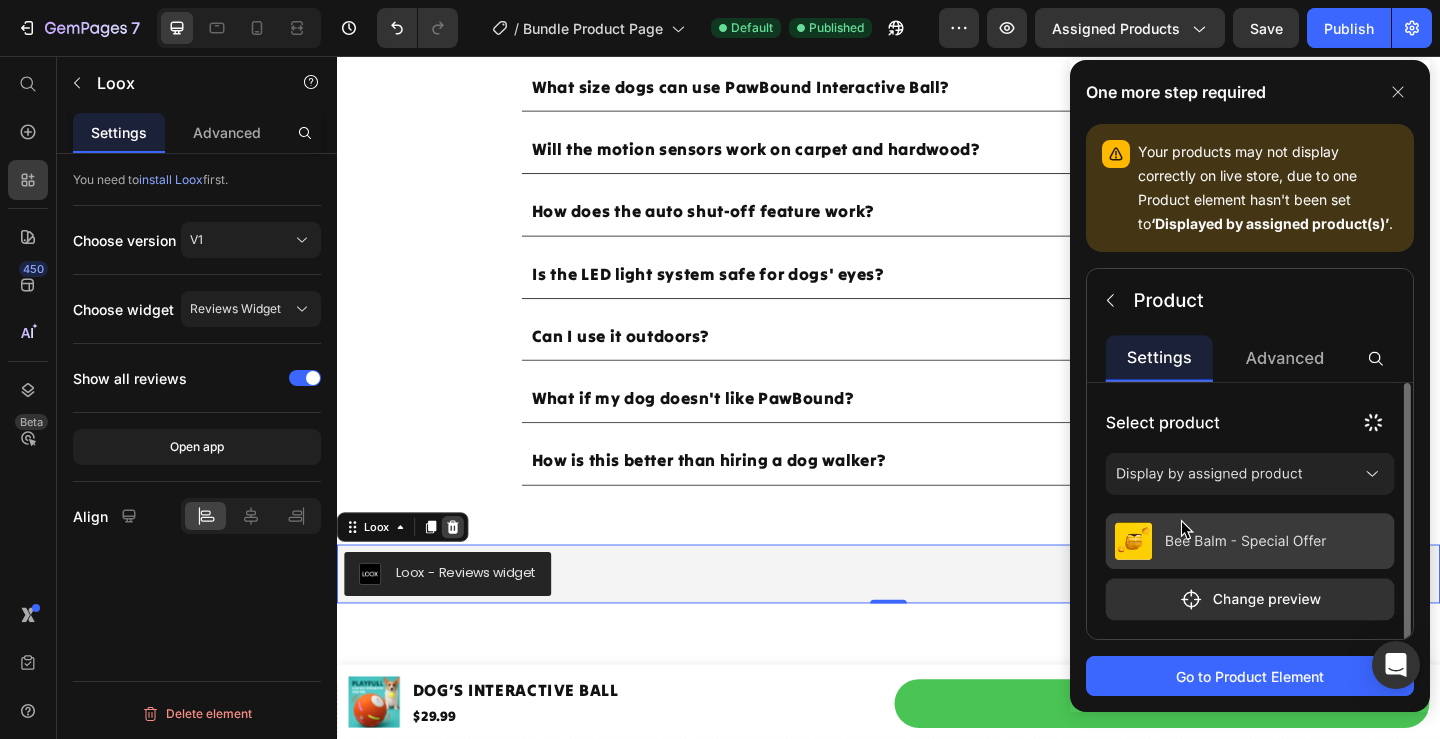 click 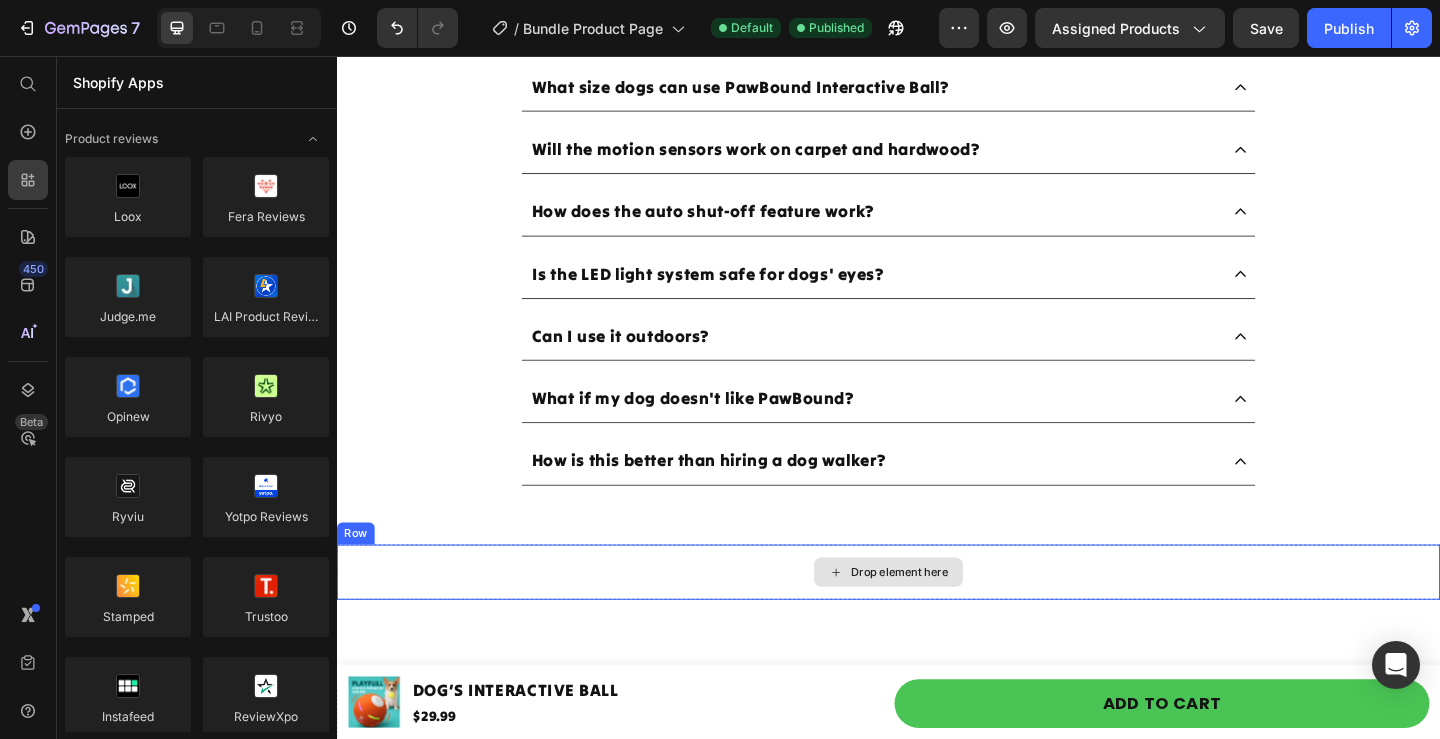 click on "Drop element here" at bounding box center [949, 618] 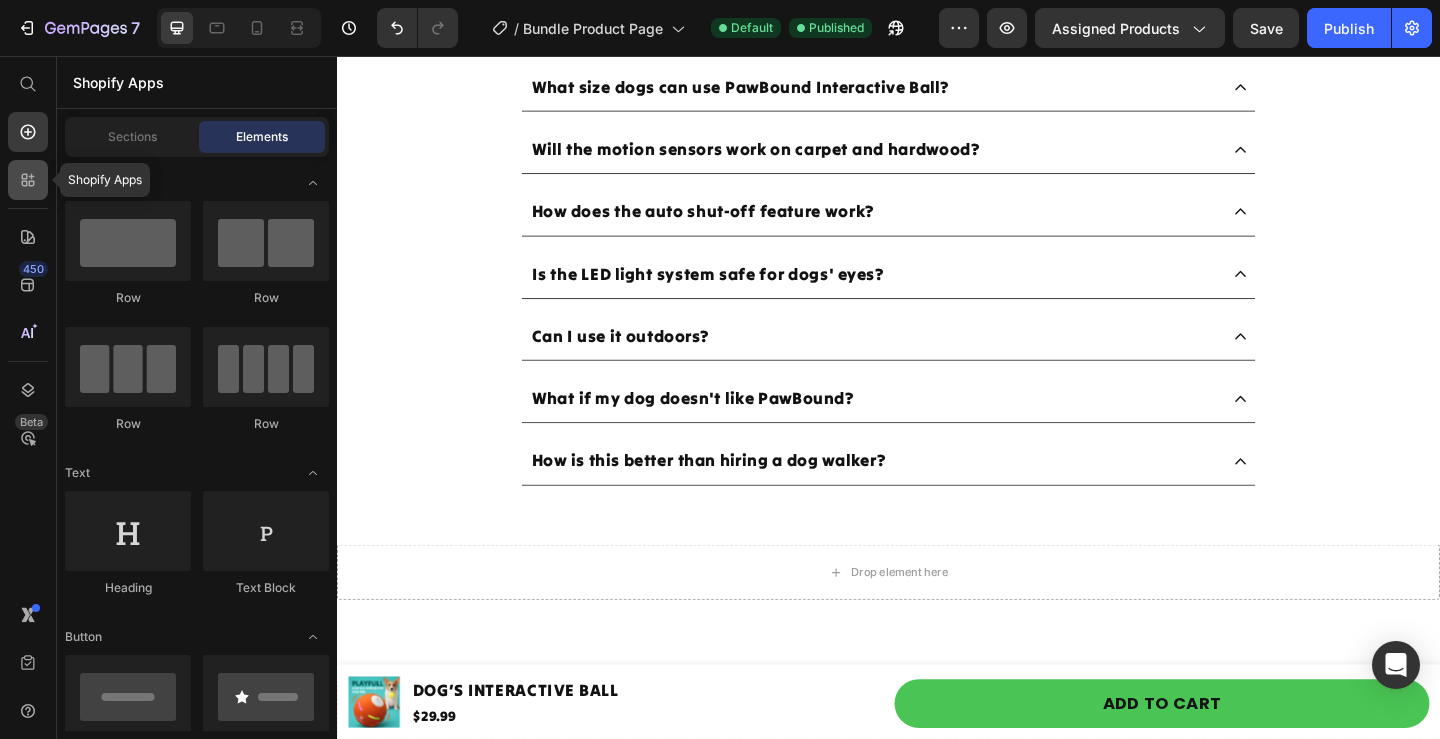 click 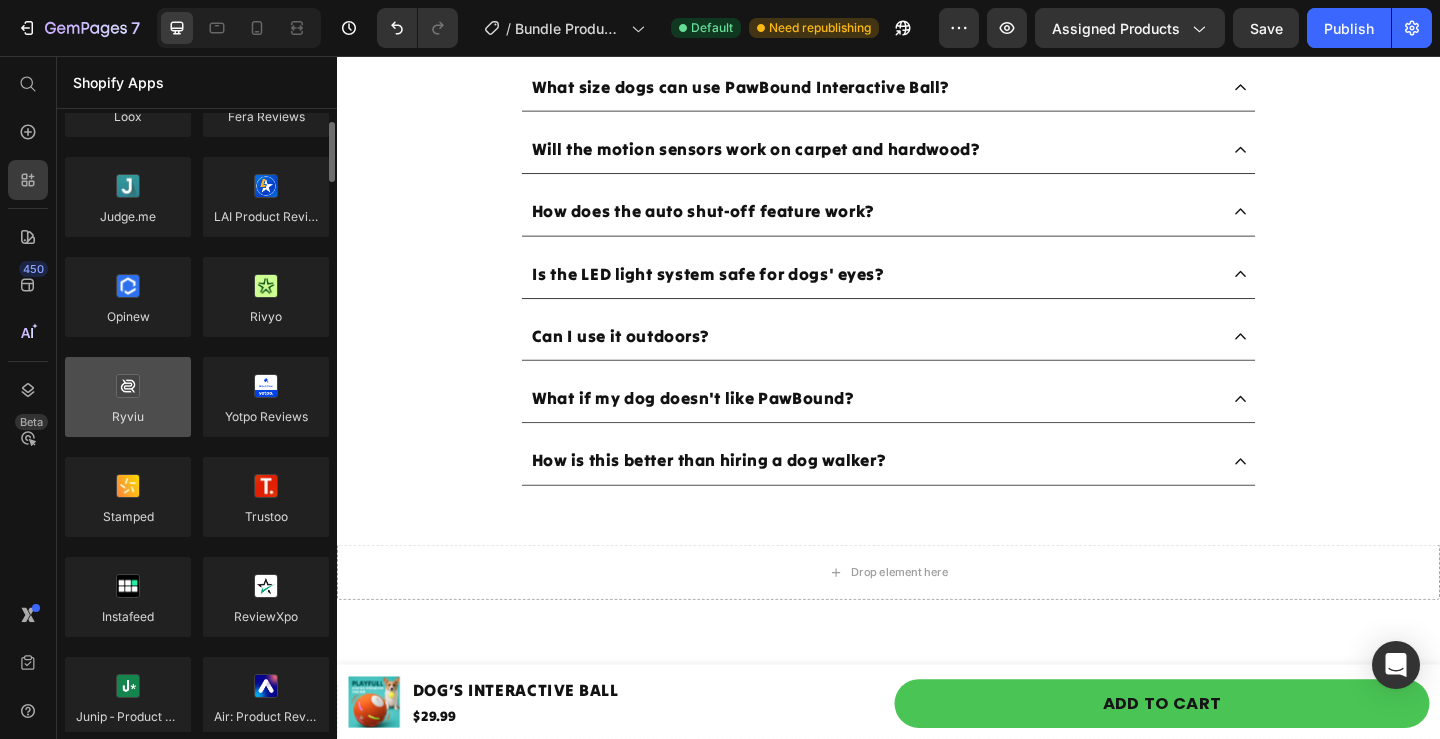 scroll, scrollTop: 0, scrollLeft: 0, axis: both 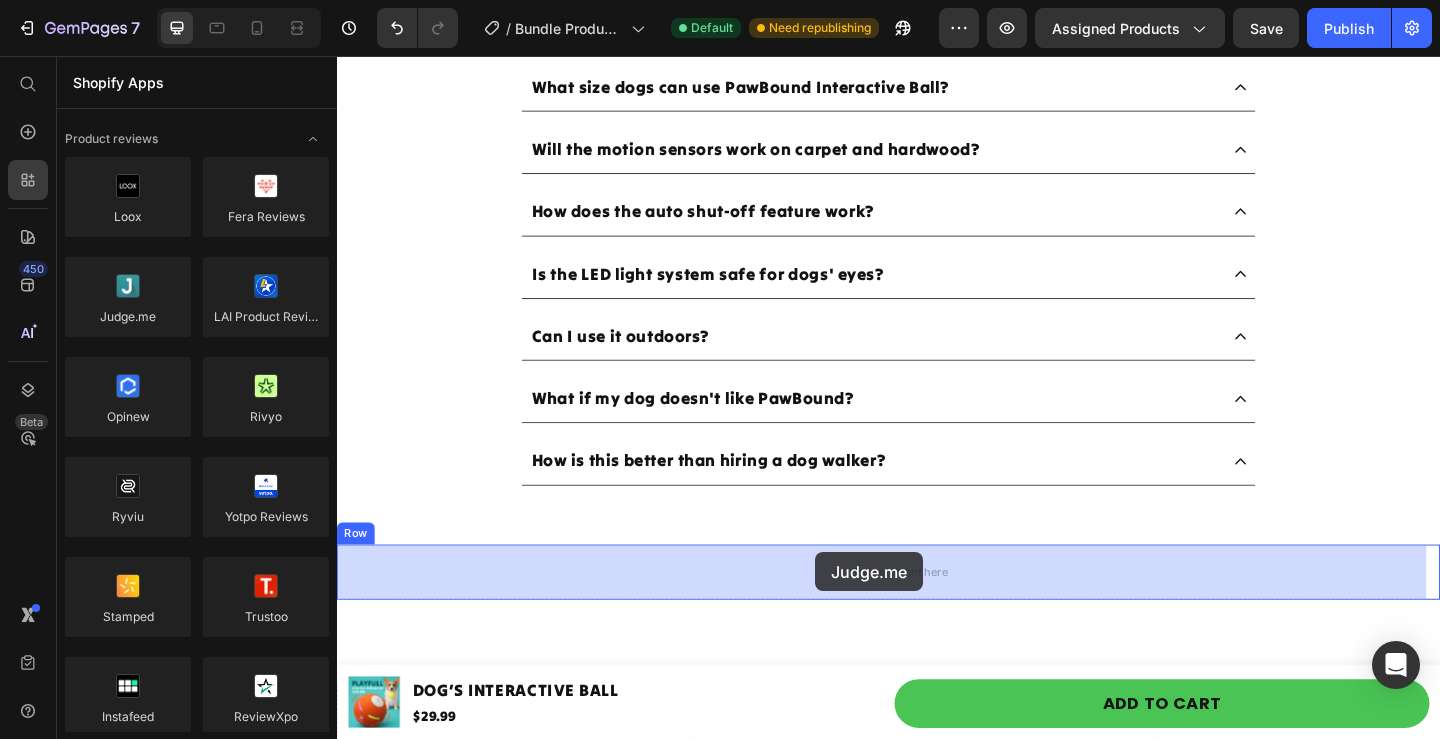 drag, startPoint x: 450, startPoint y: 372, endPoint x: 857, endPoint y: 596, distance: 464.5697 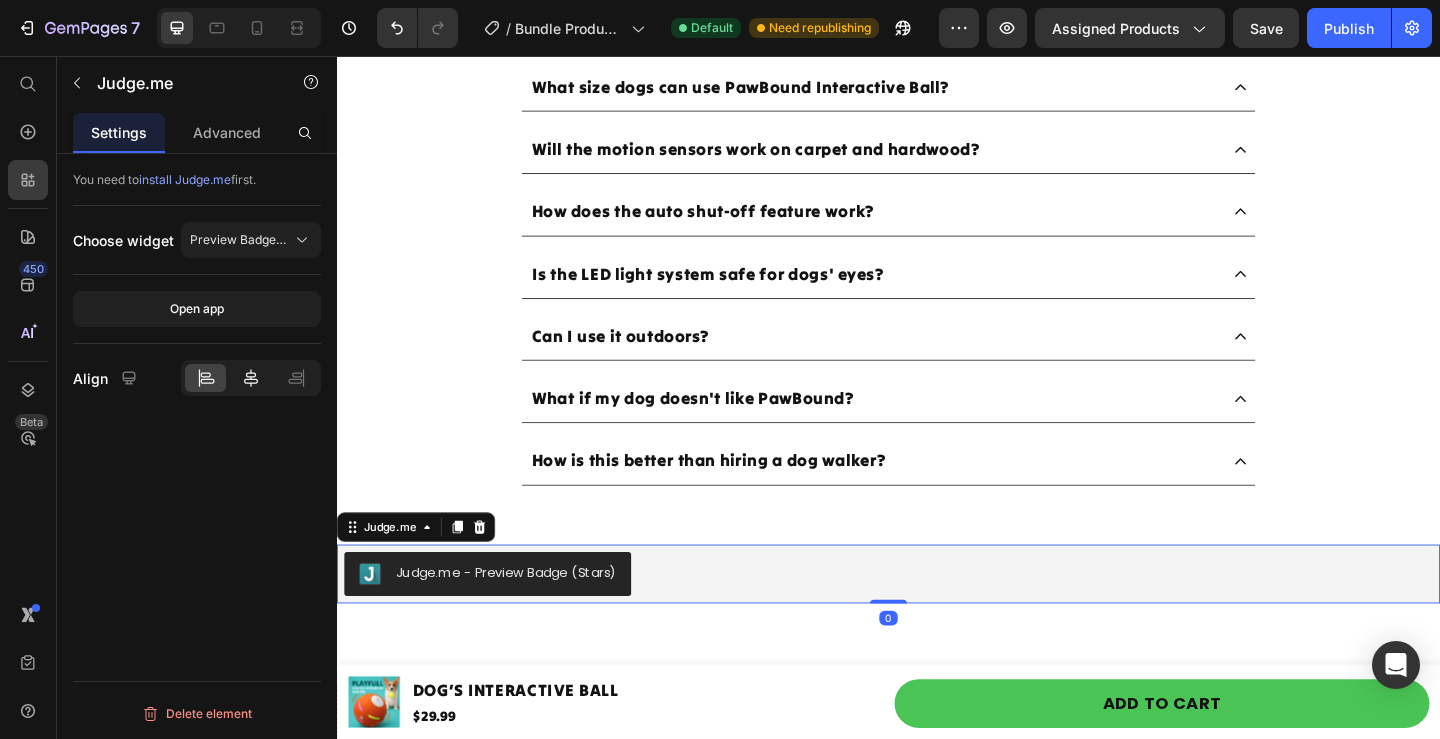 click 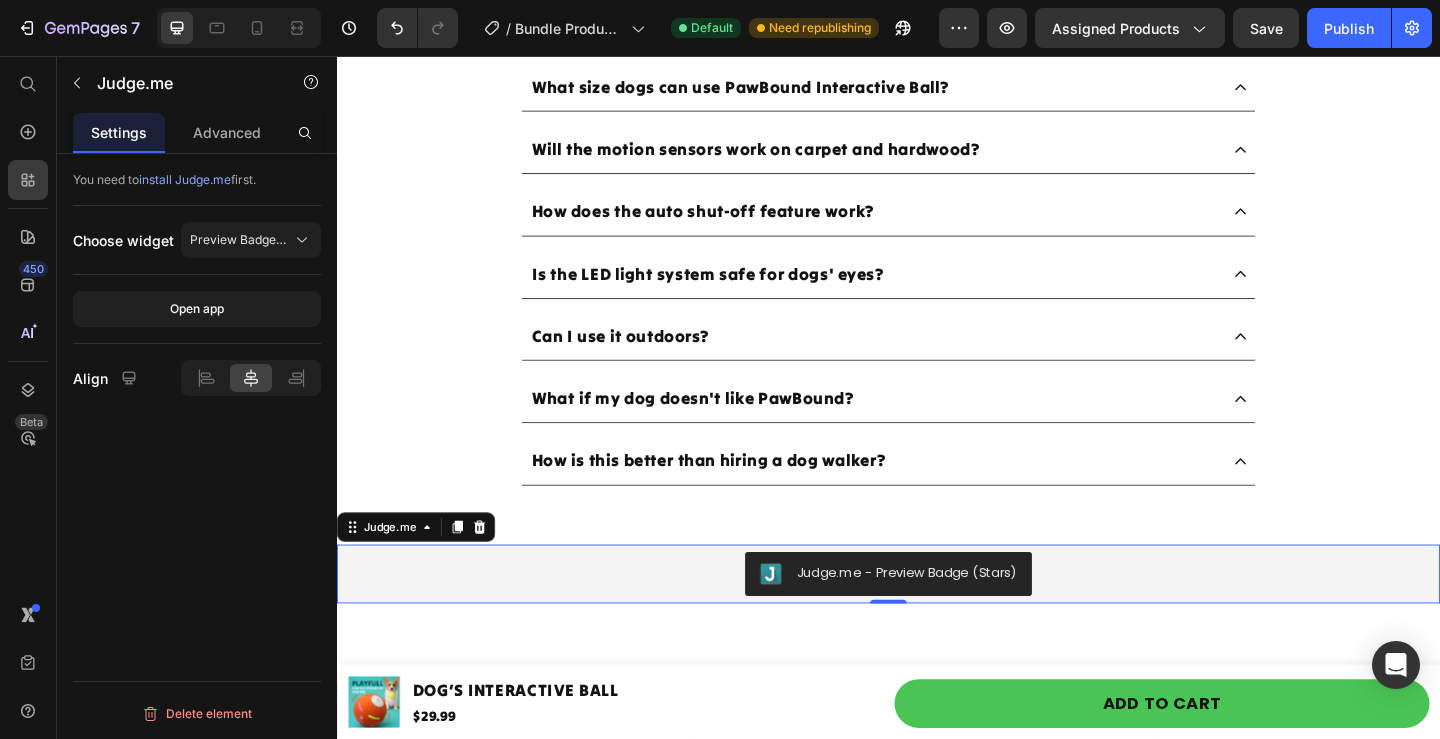 click on "Judge.me - Preview Badge (Stars)" at bounding box center [937, 620] 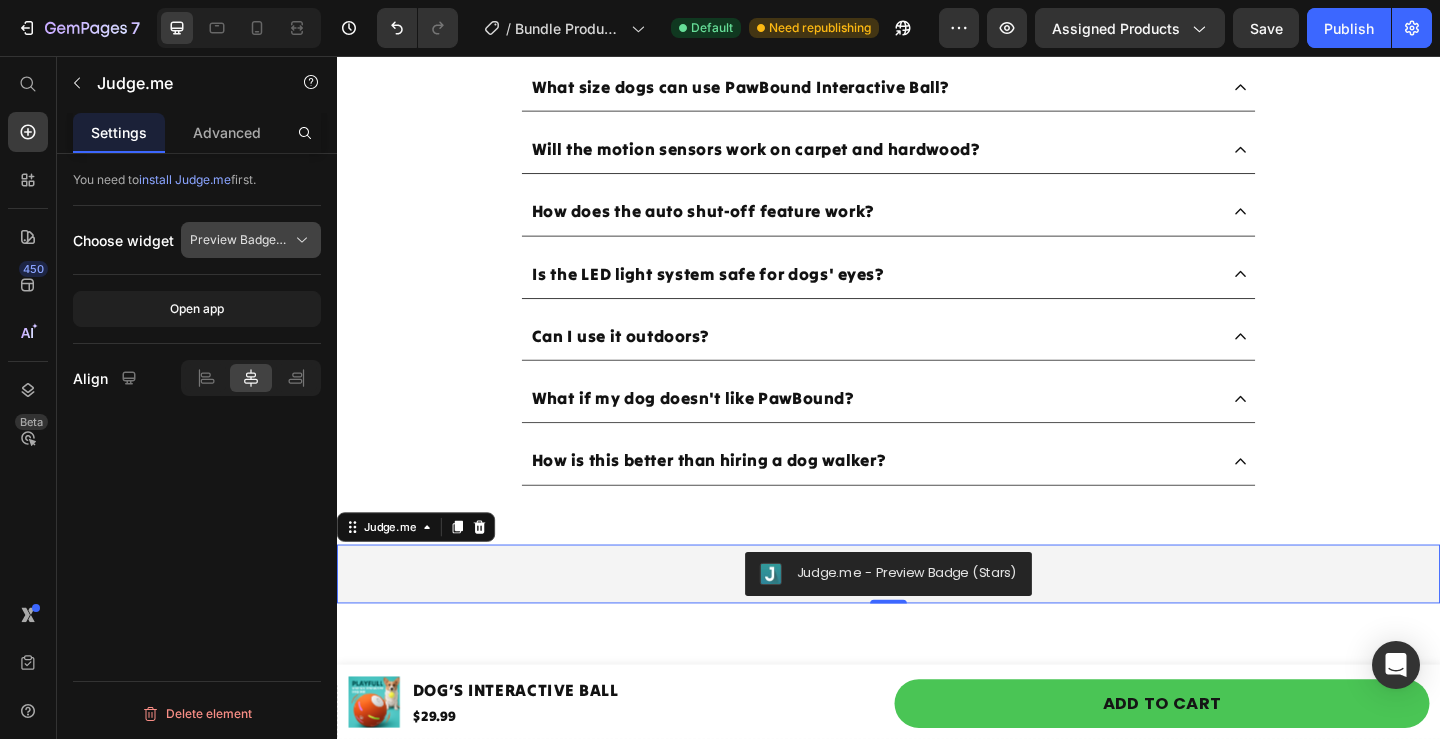 click on "Preview Badge (Stars)" at bounding box center (251, 240) 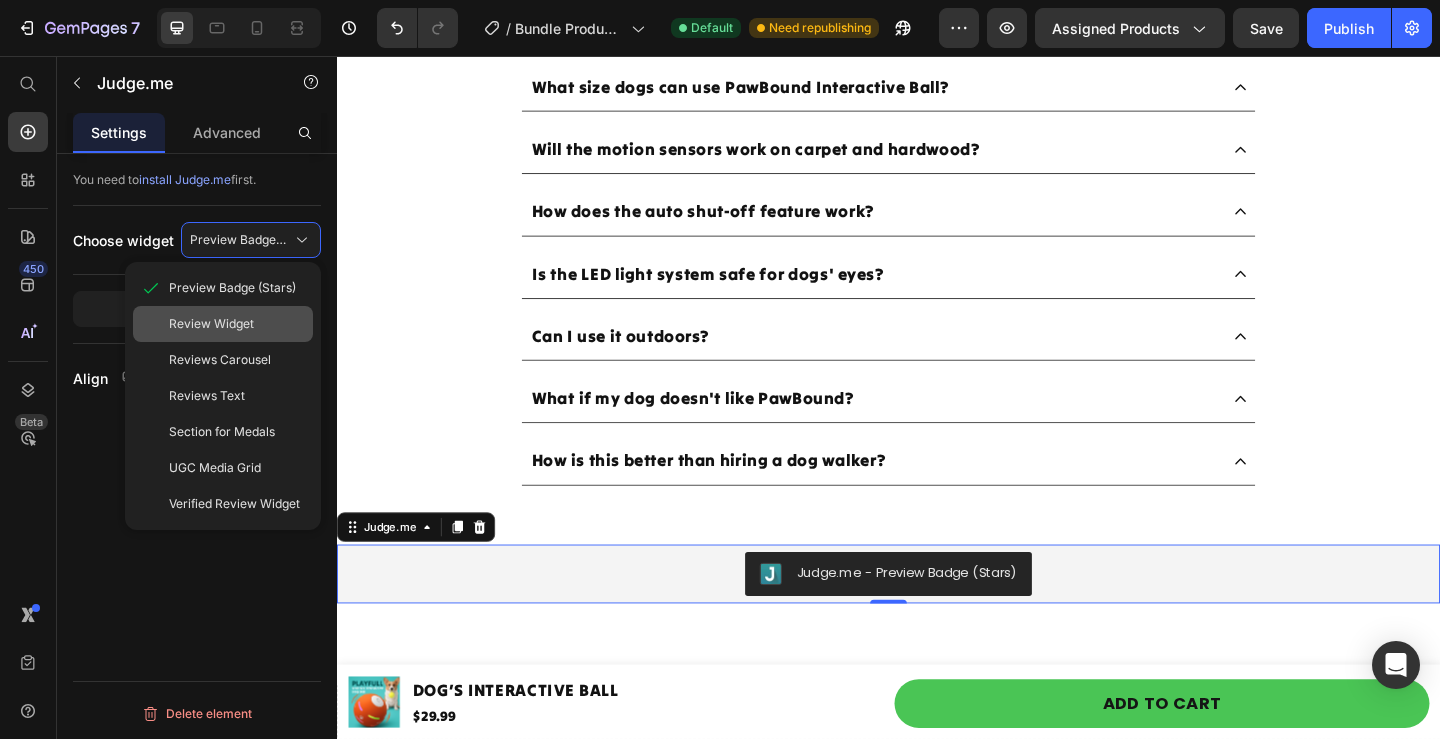 click on "Review Widget" 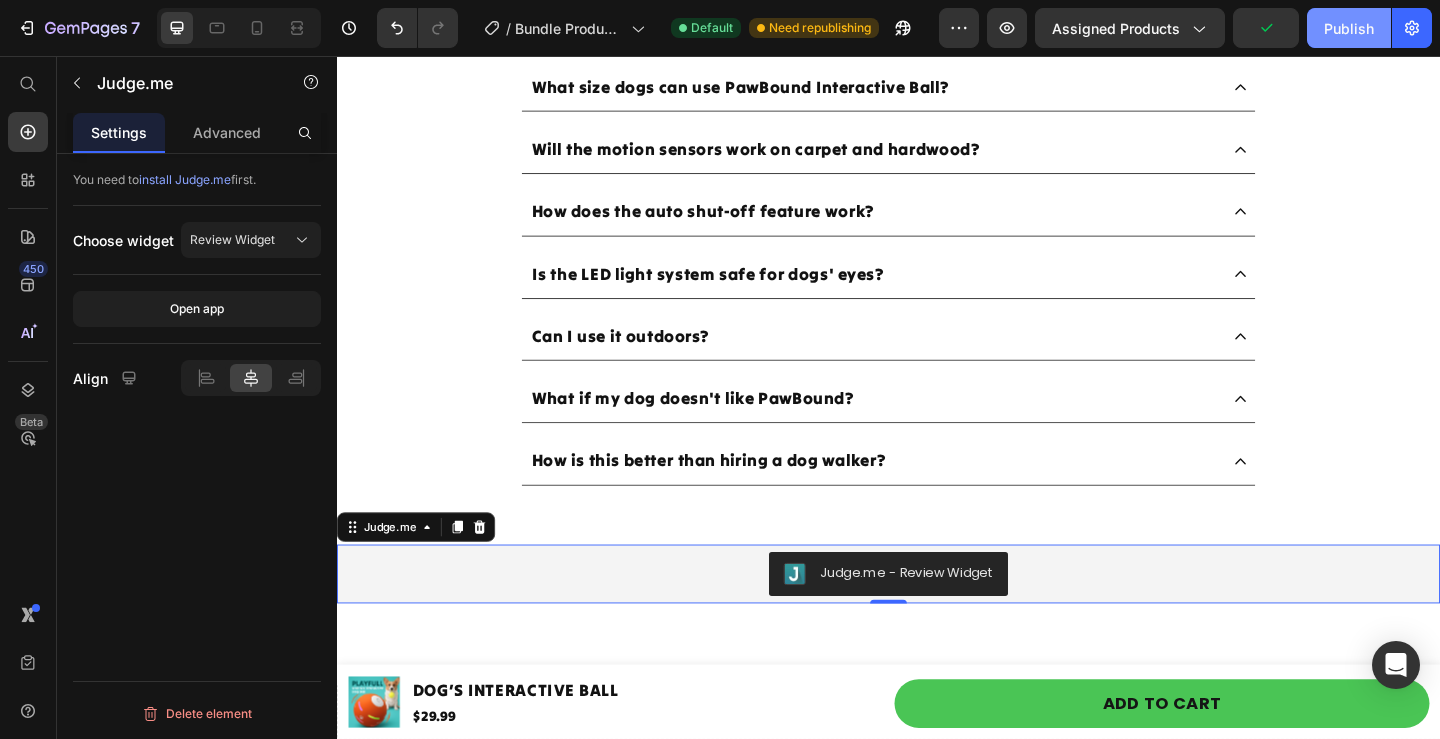 click on "Publish" at bounding box center (1349, 28) 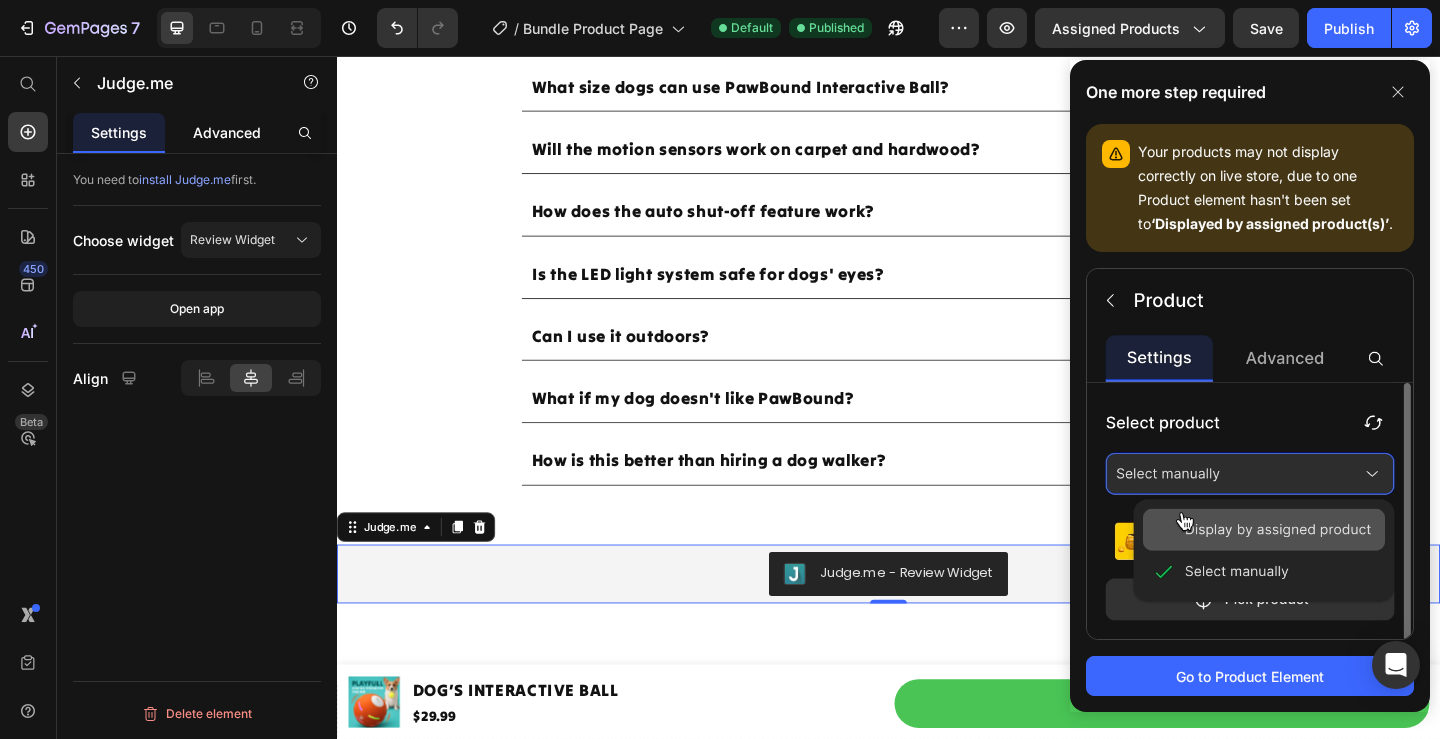 click on "Advanced" 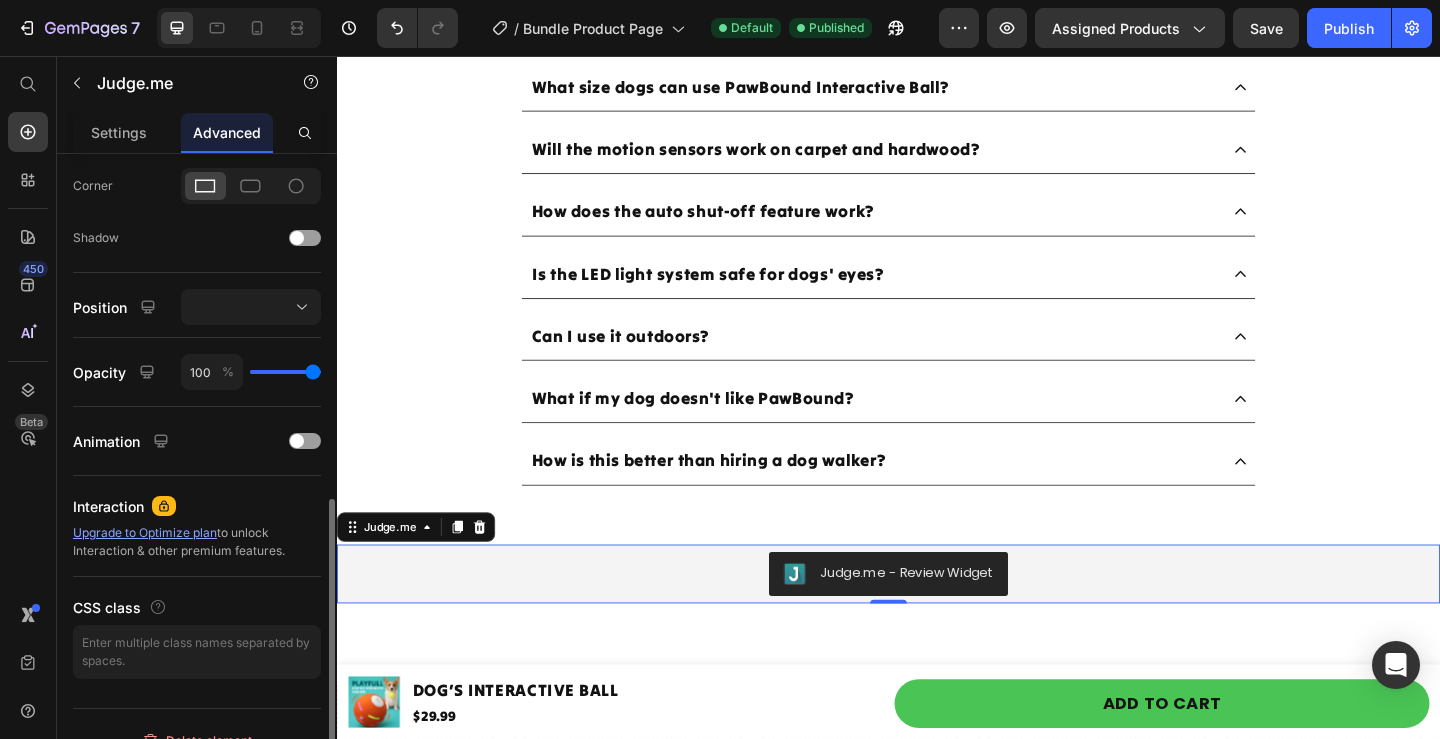 scroll, scrollTop: 627, scrollLeft: 0, axis: vertical 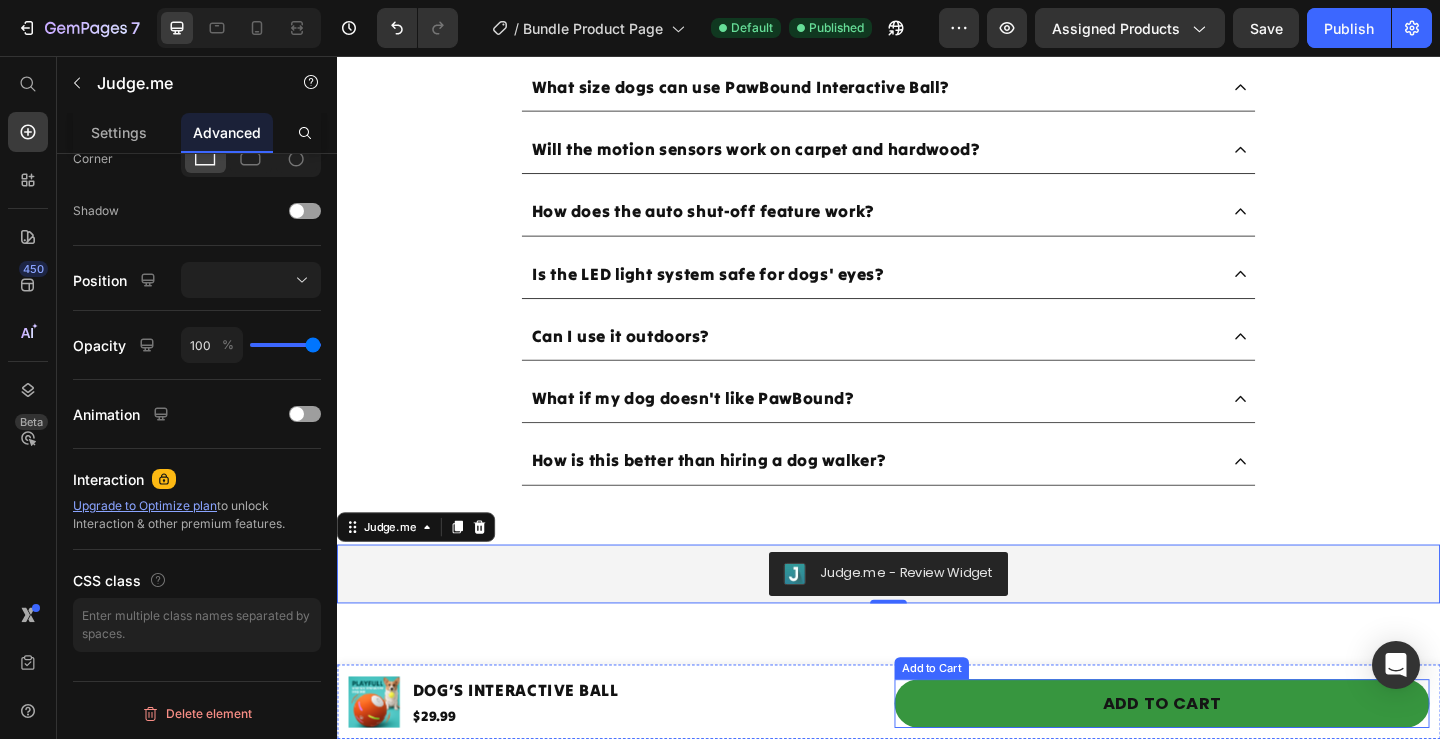 click on "Add to cart" at bounding box center [1234, 760] 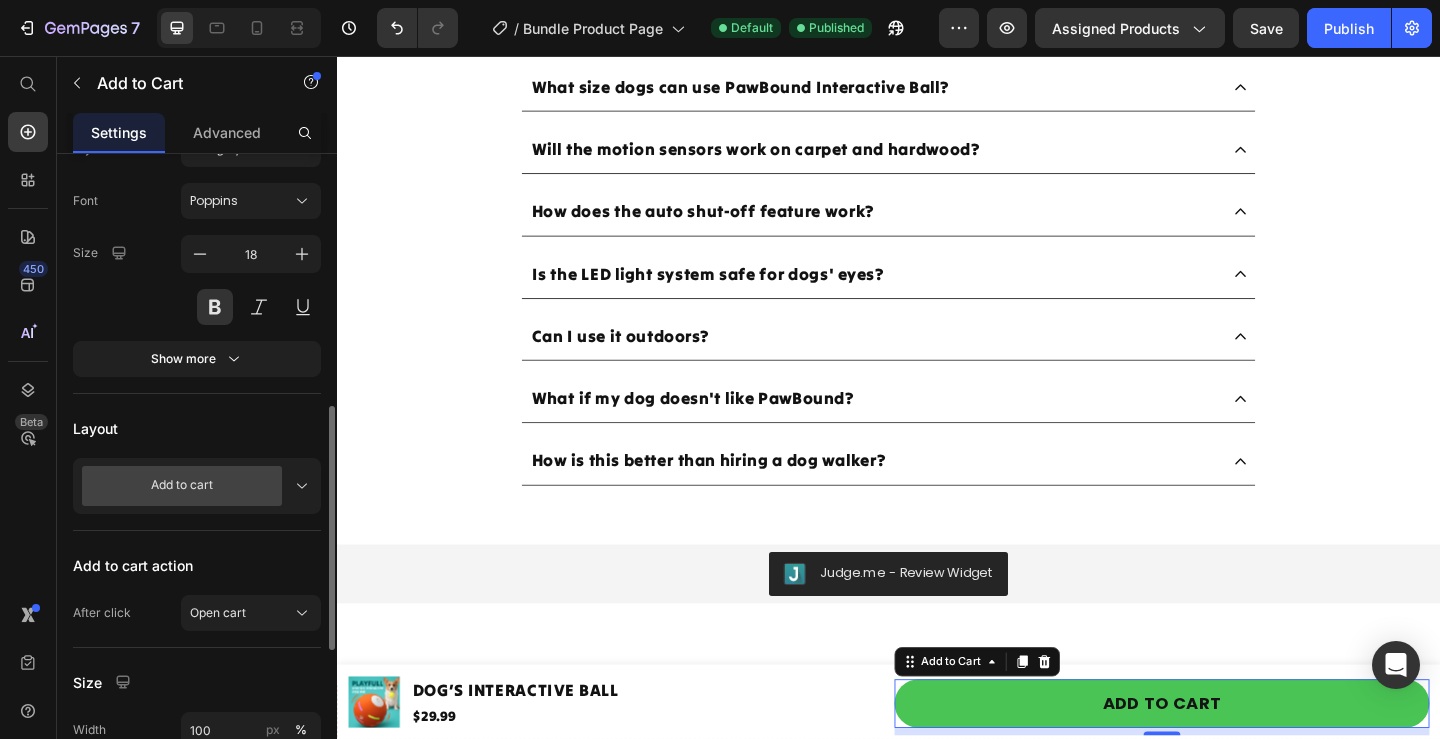 scroll, scrollTop: 400, scrollLeft: 0, axis: vertical 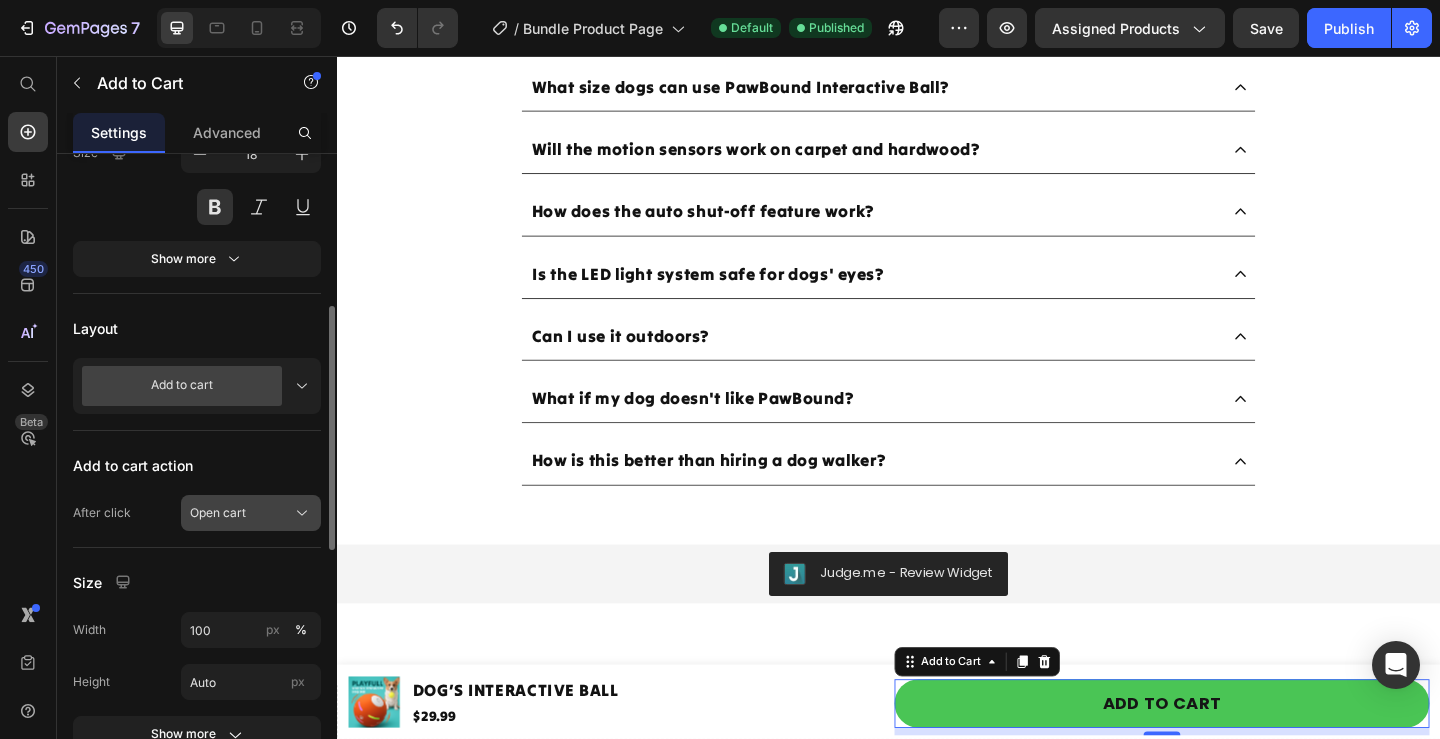 click on "Open cart" 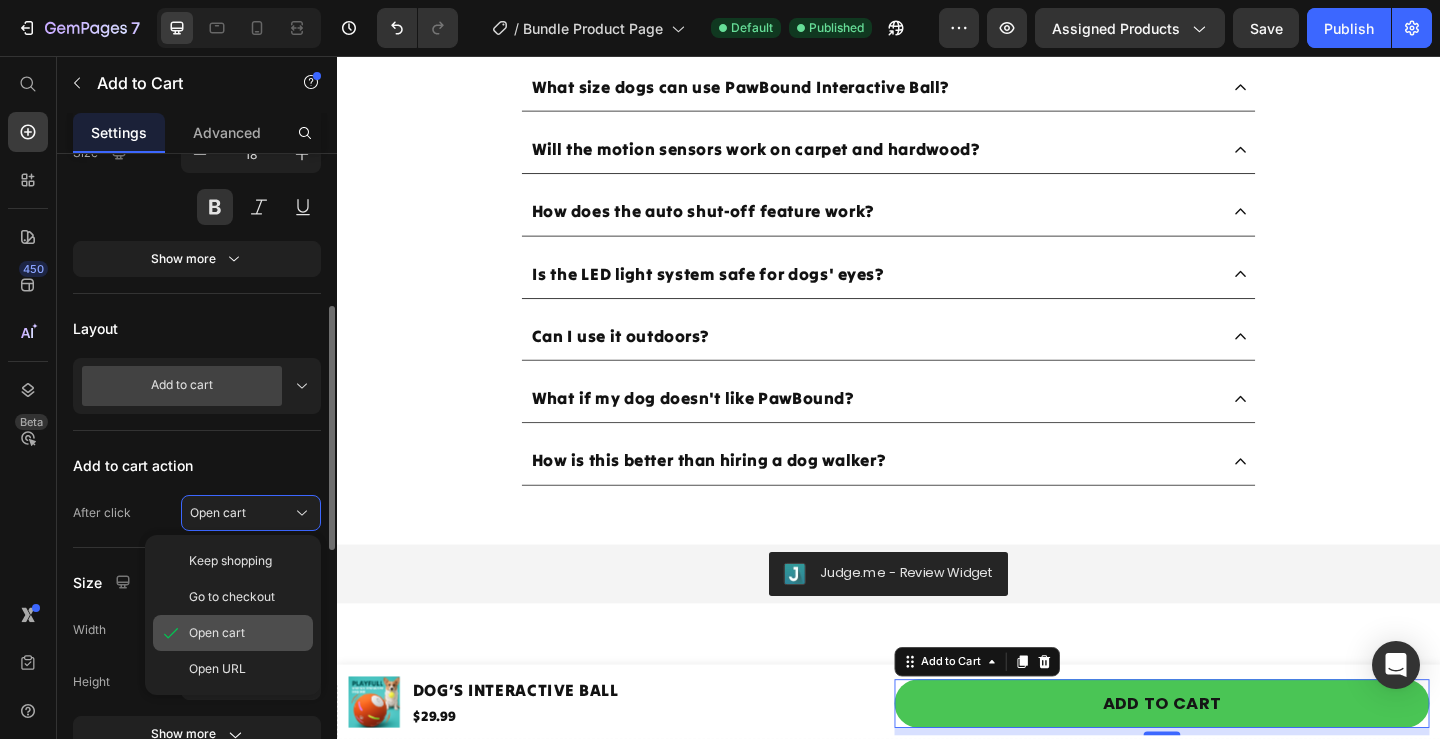 scroll, scrollTop: 500, scrollLeft: 0, axis: vertical 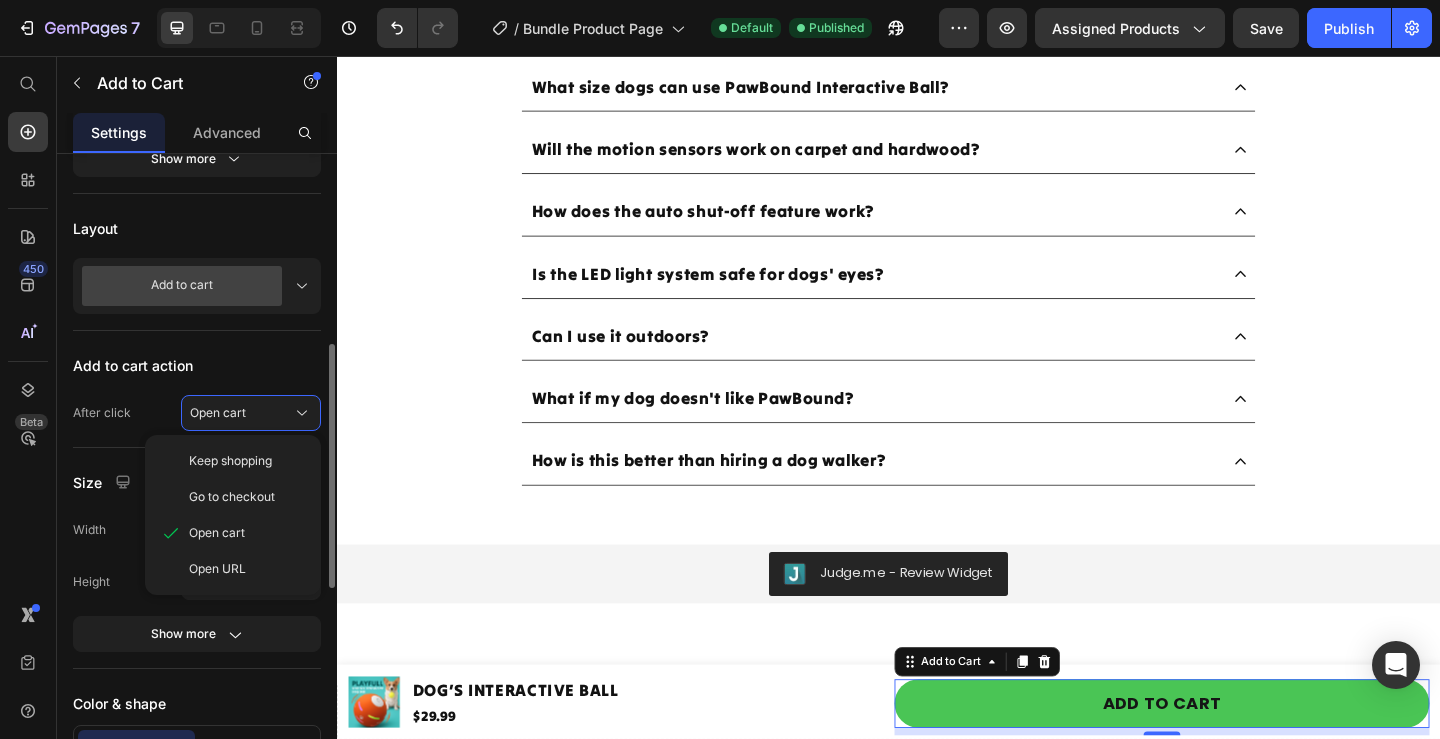 click on "Add to cart action" at bounding box center [197, 365] 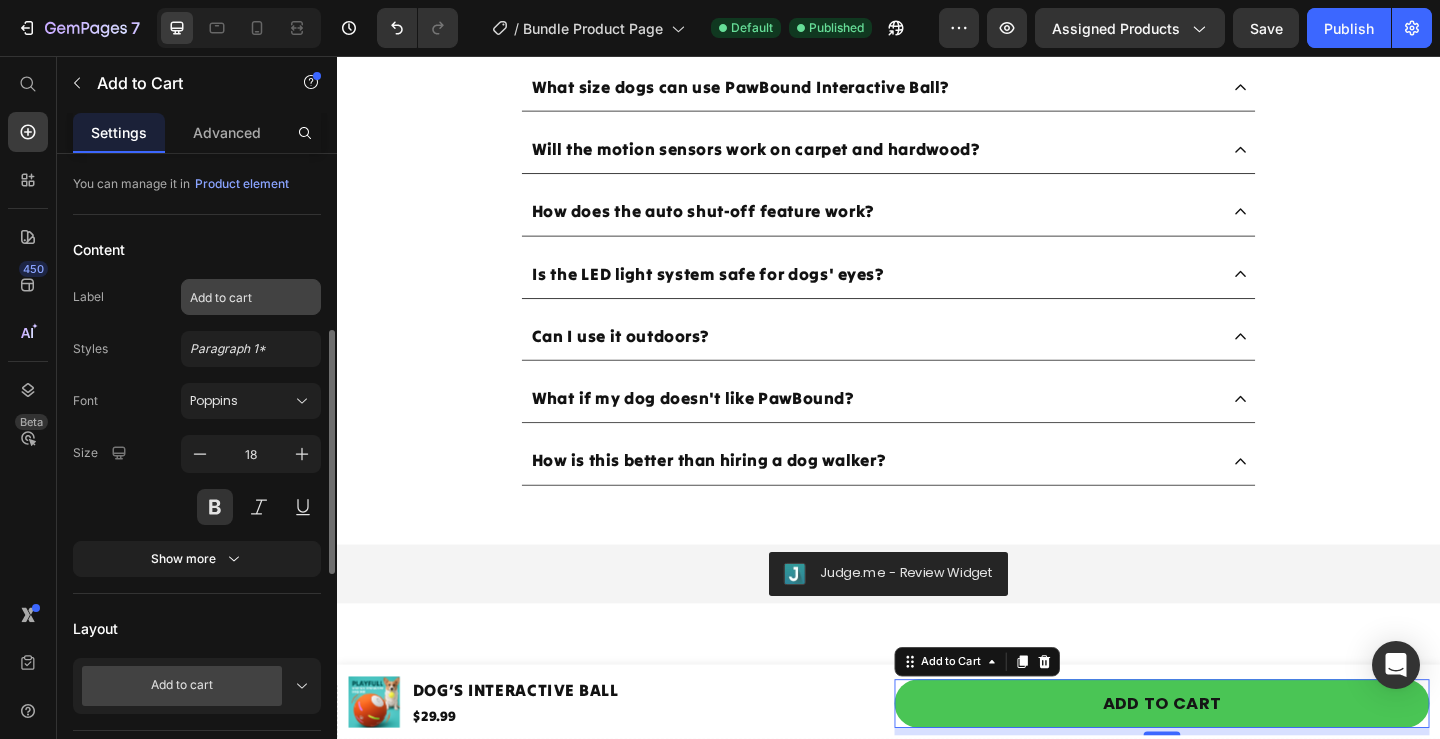 scroll, scrollTop: 200, scrollLeft: 0, axis: vertical 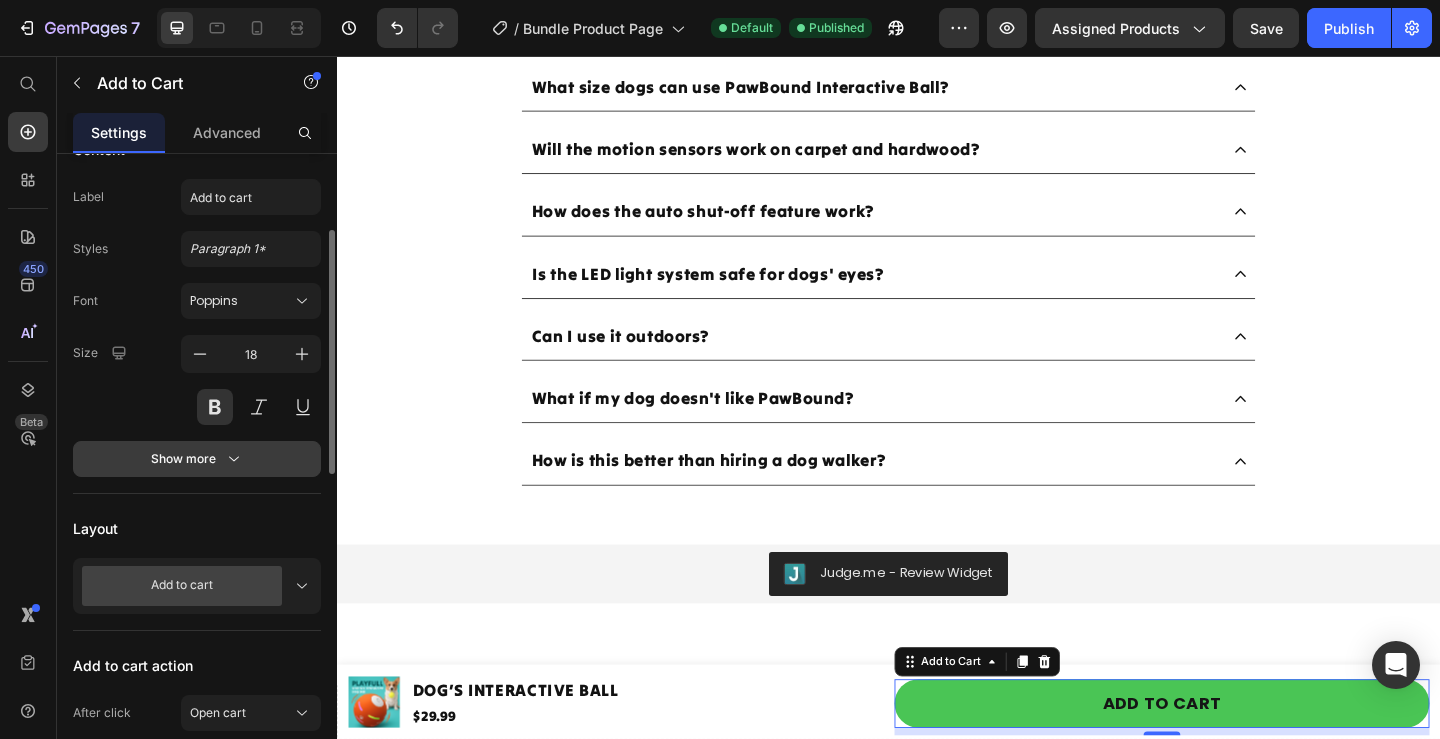 click 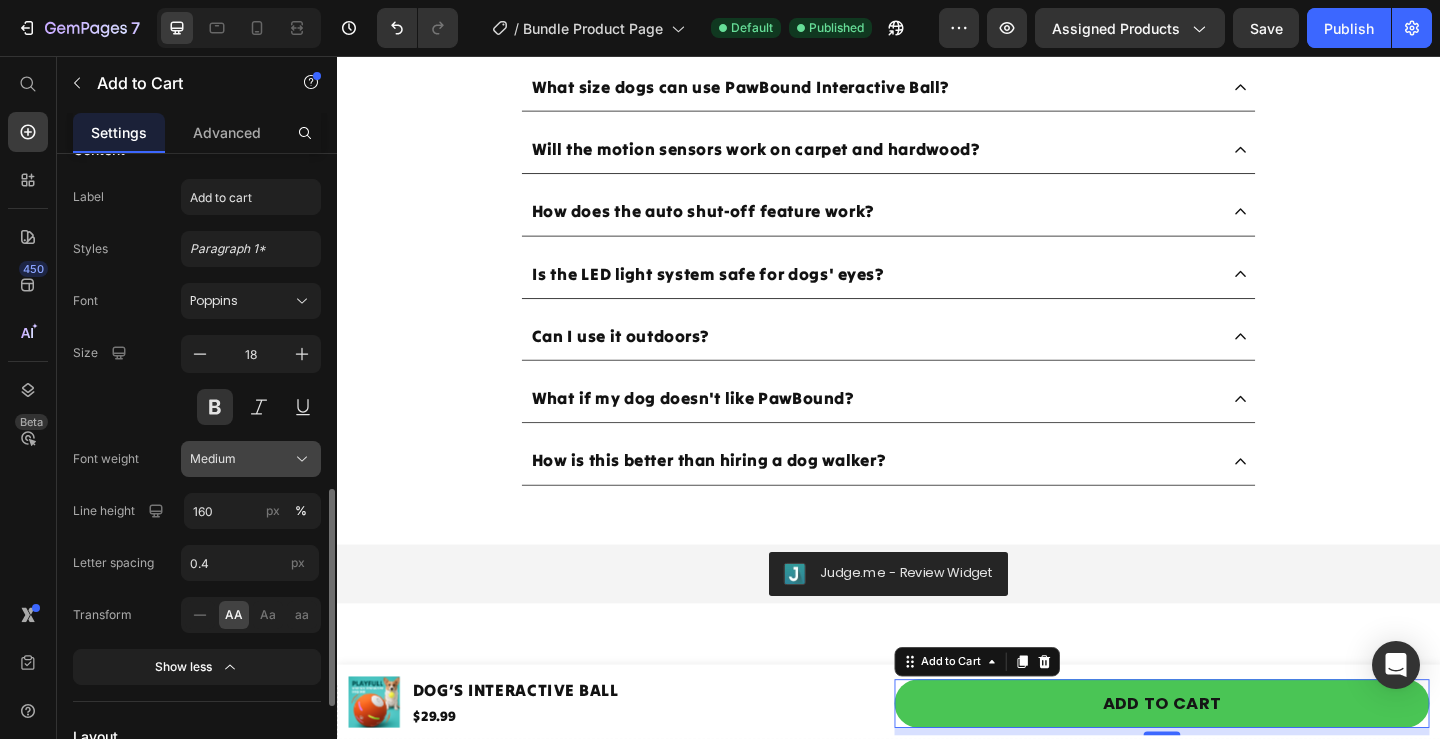 scroll, scrollTop: 500, scrollLeft: 0, axis: vertical 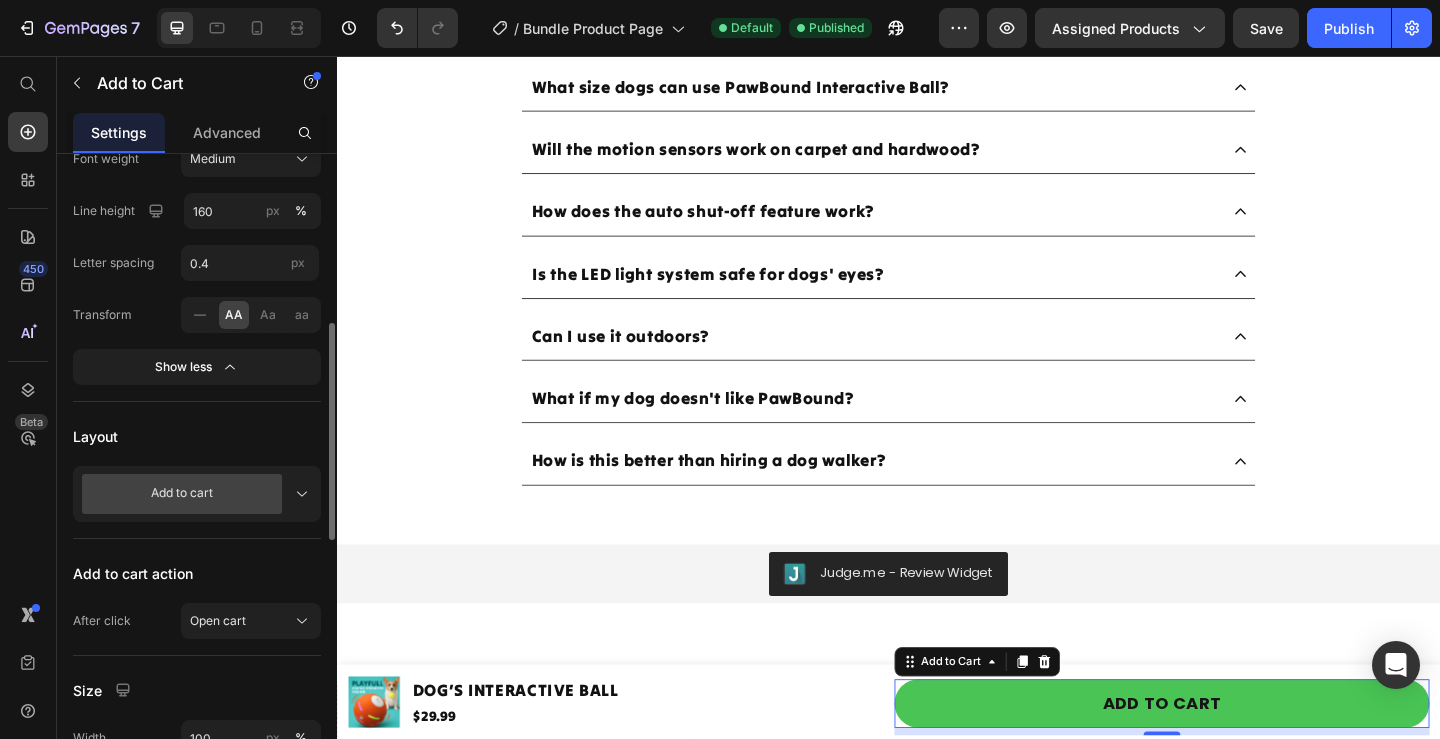 click 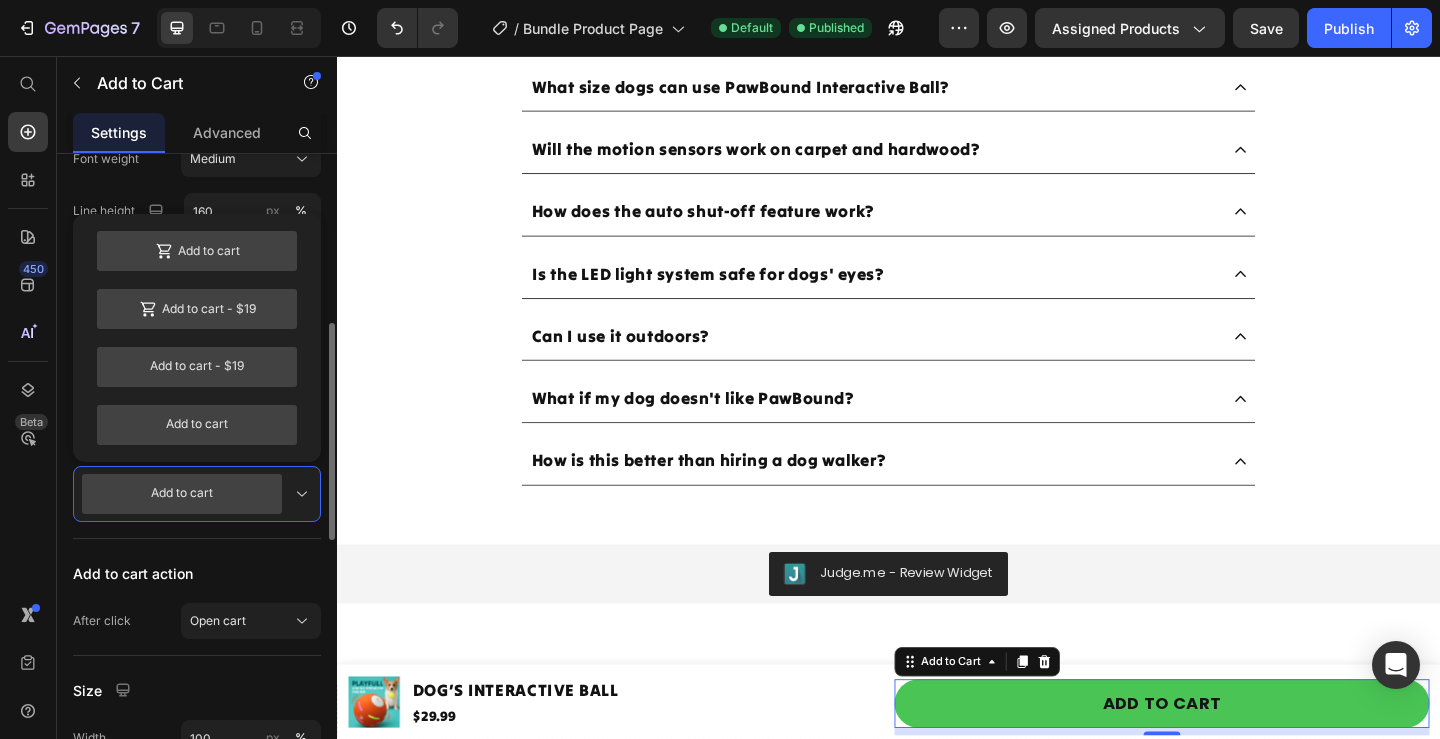 click 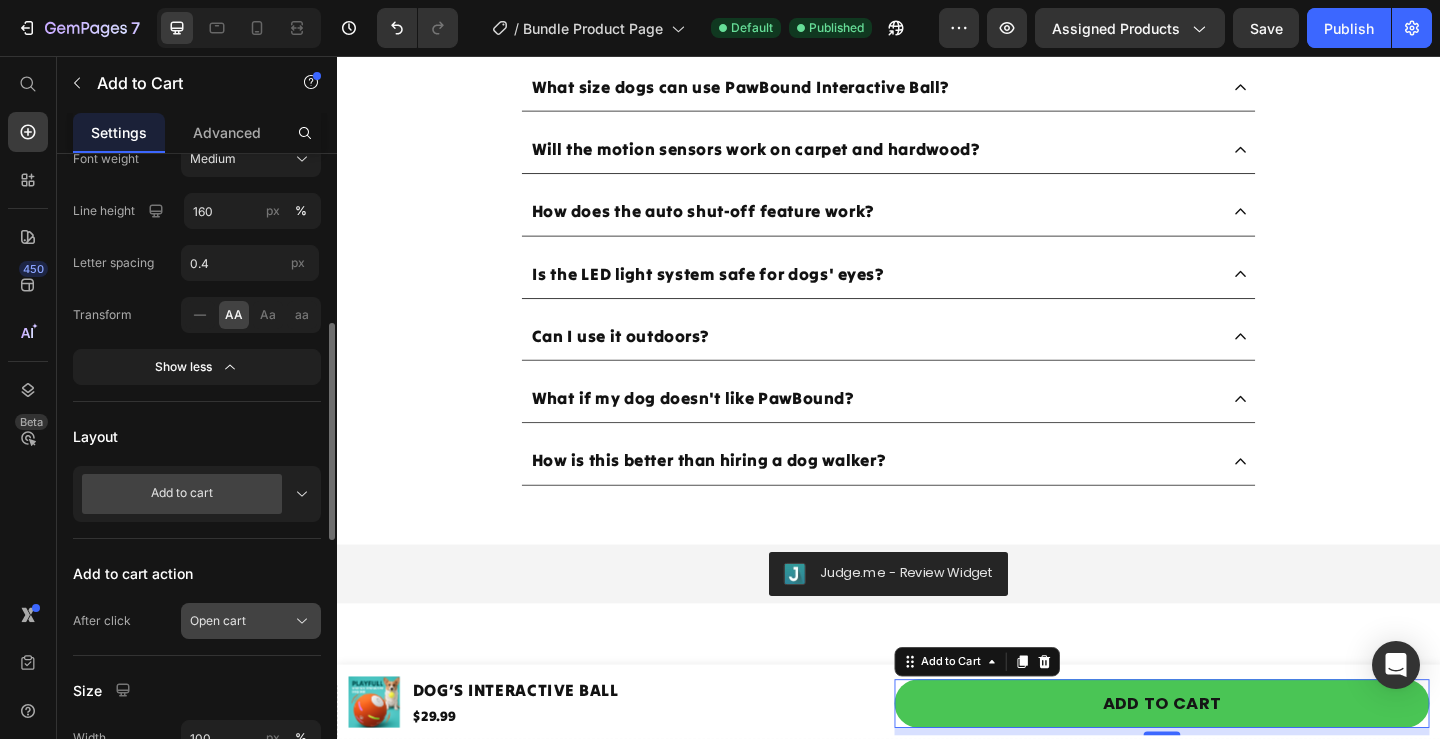 click 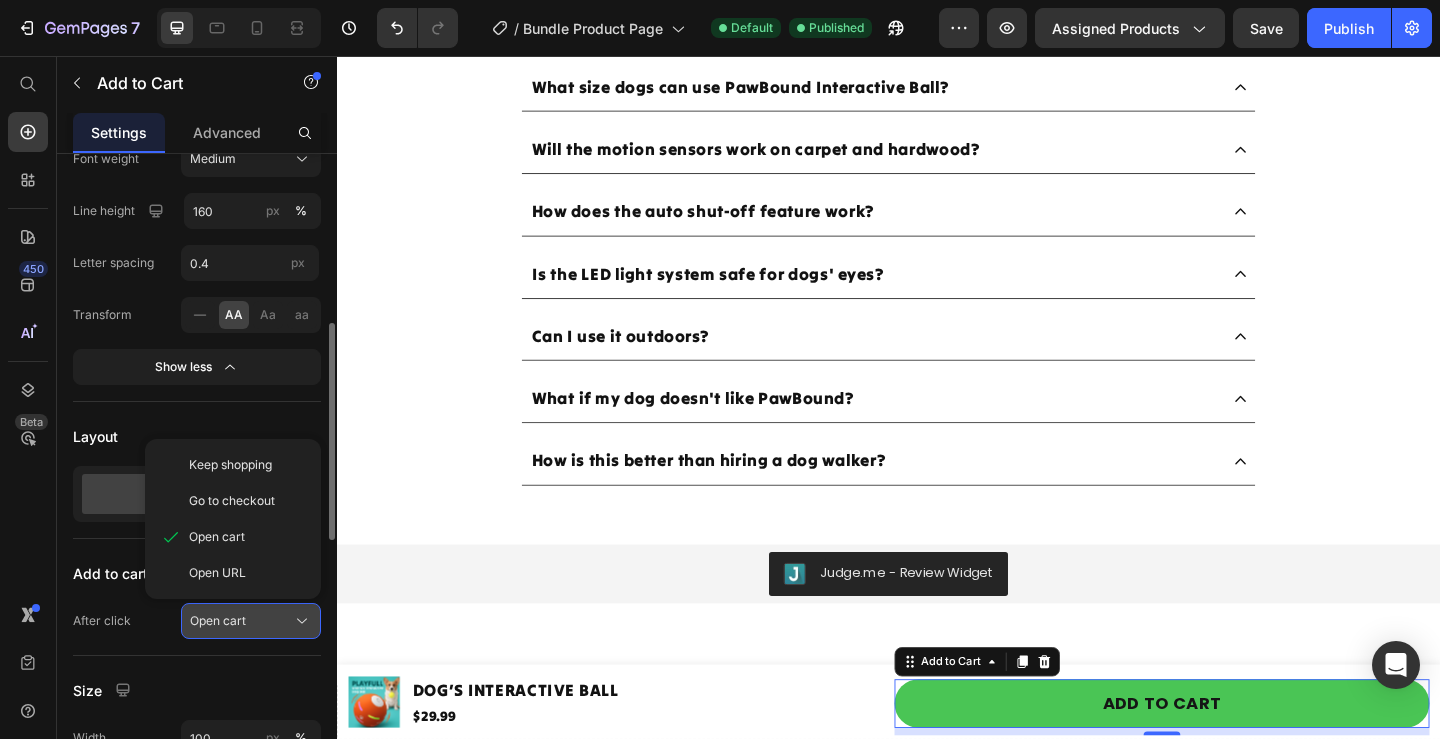 click 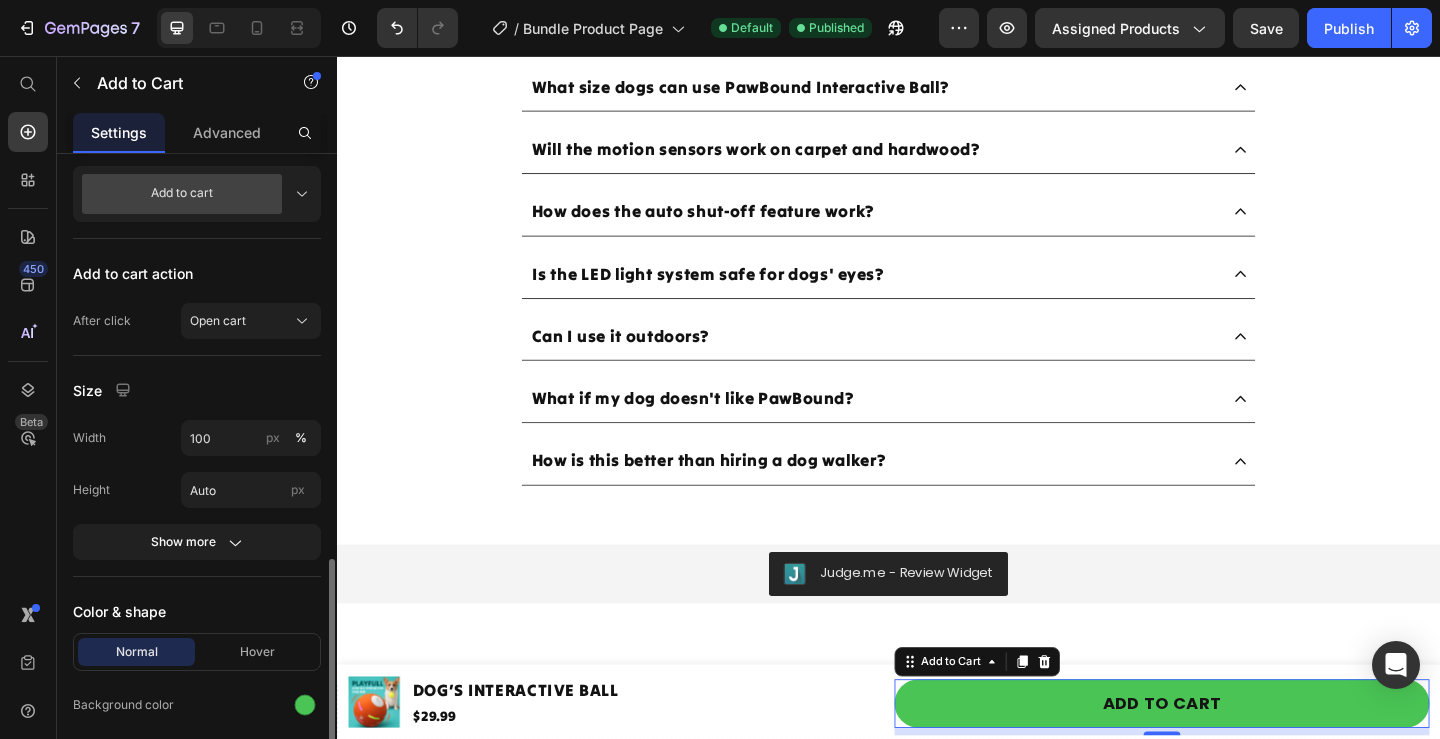 scroll, scrollTop: 900, scrollLeft: 0, axis: vertical 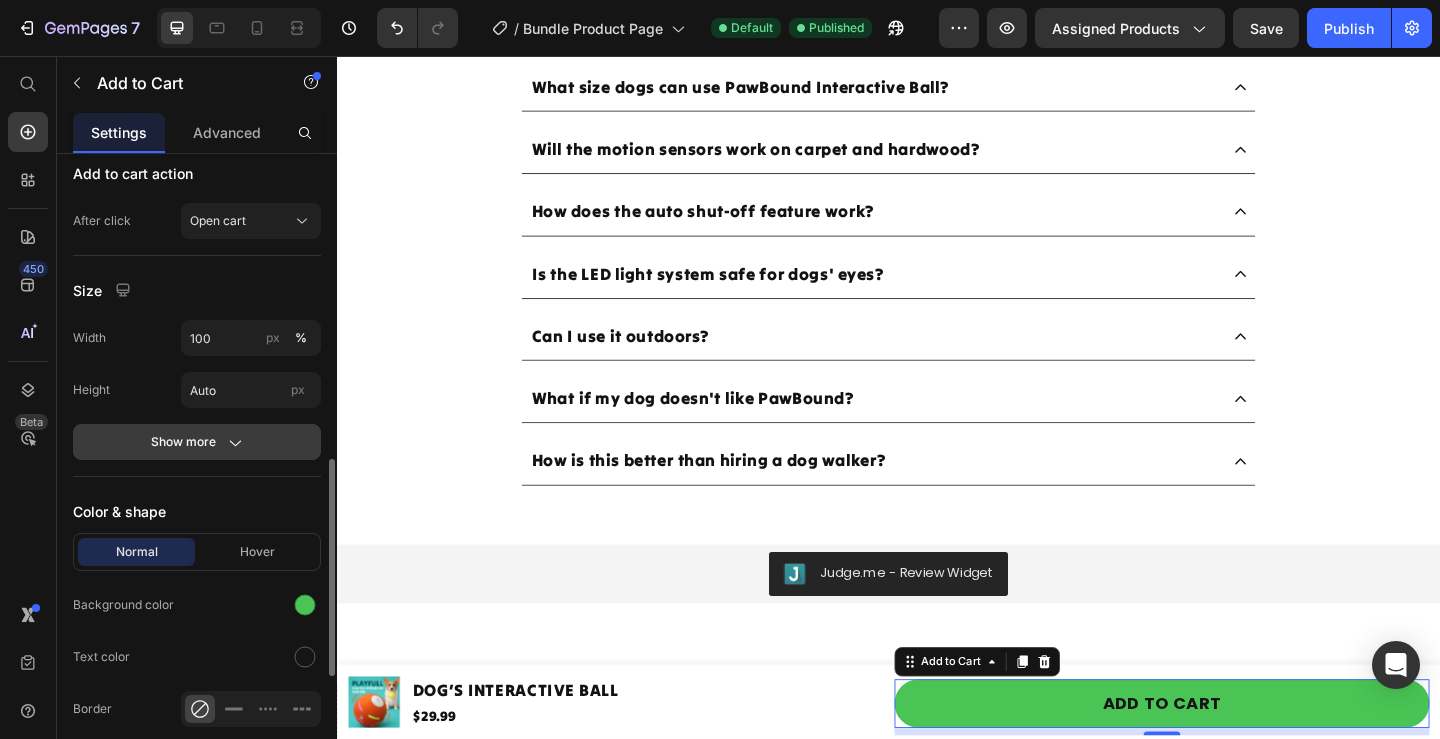 click on "Show more" at bounding box center [197, 442] 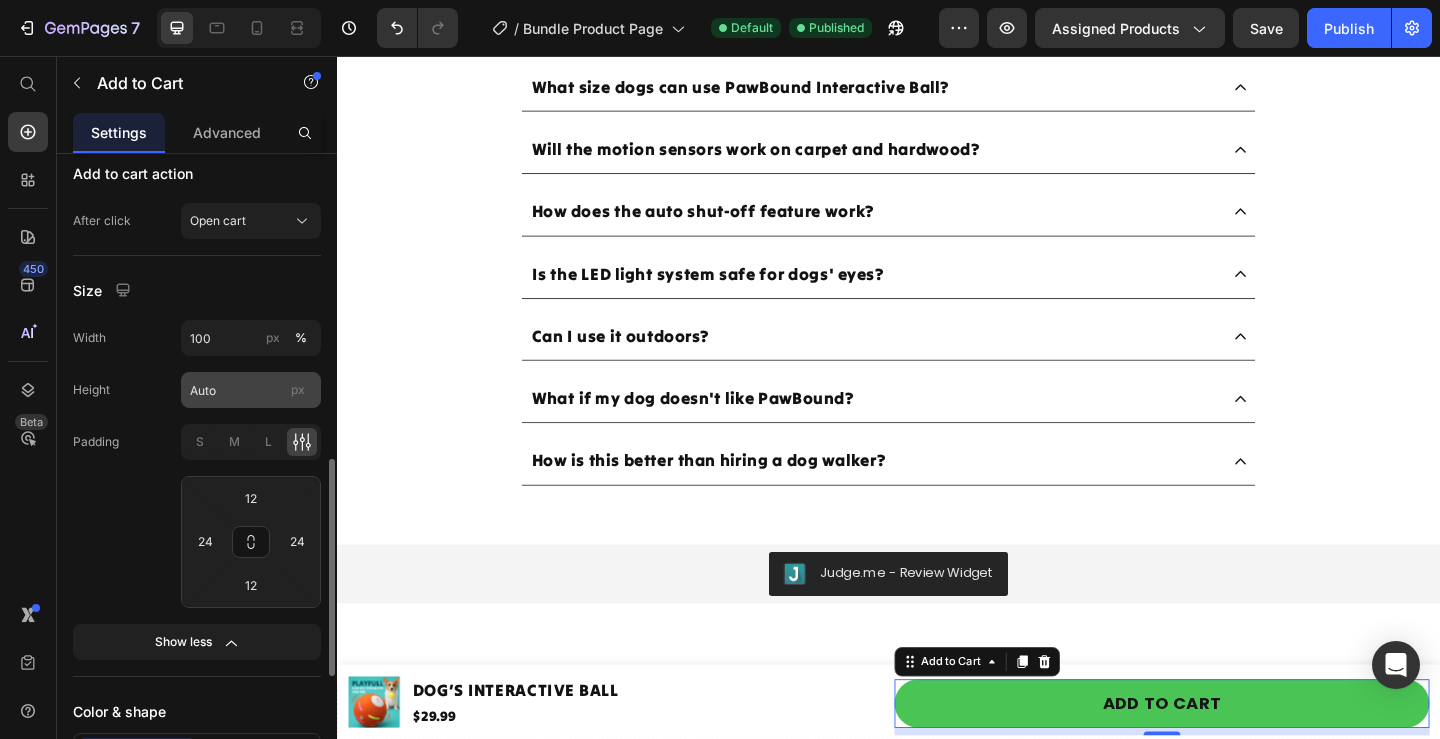 scroll, scrollTop: 800, scrollLeft: 0, axis: vertical 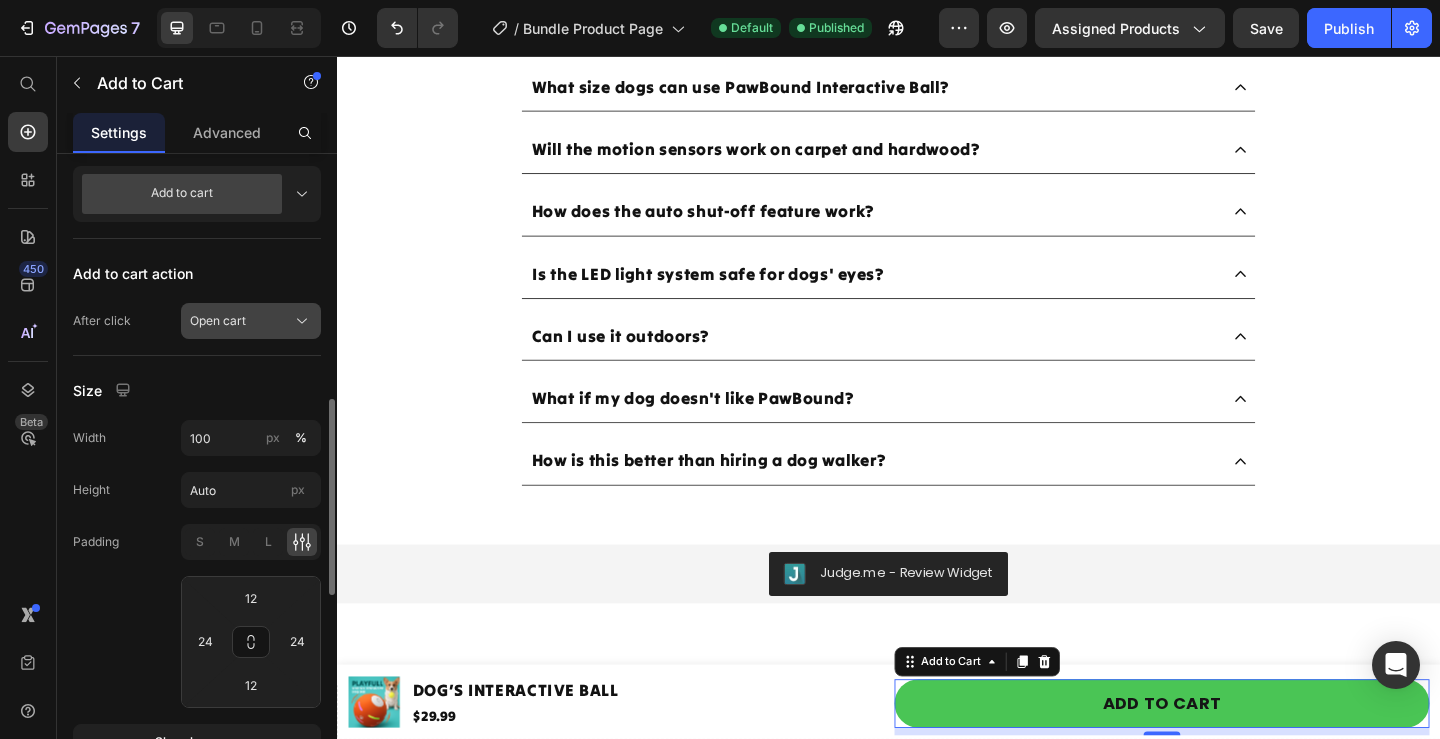 click on "Open cart" 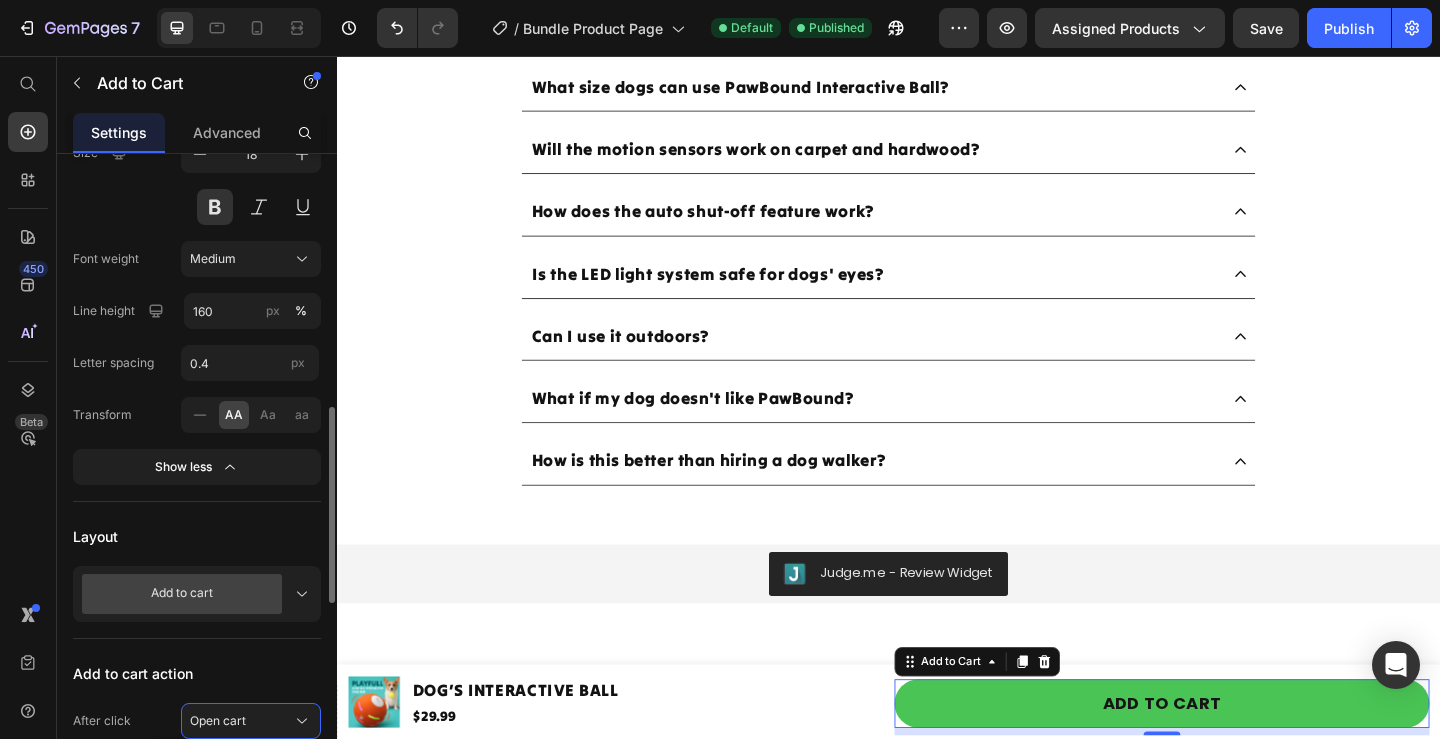 scroll, scrollTop: 500, scrollLeft: 0, axis: vertical 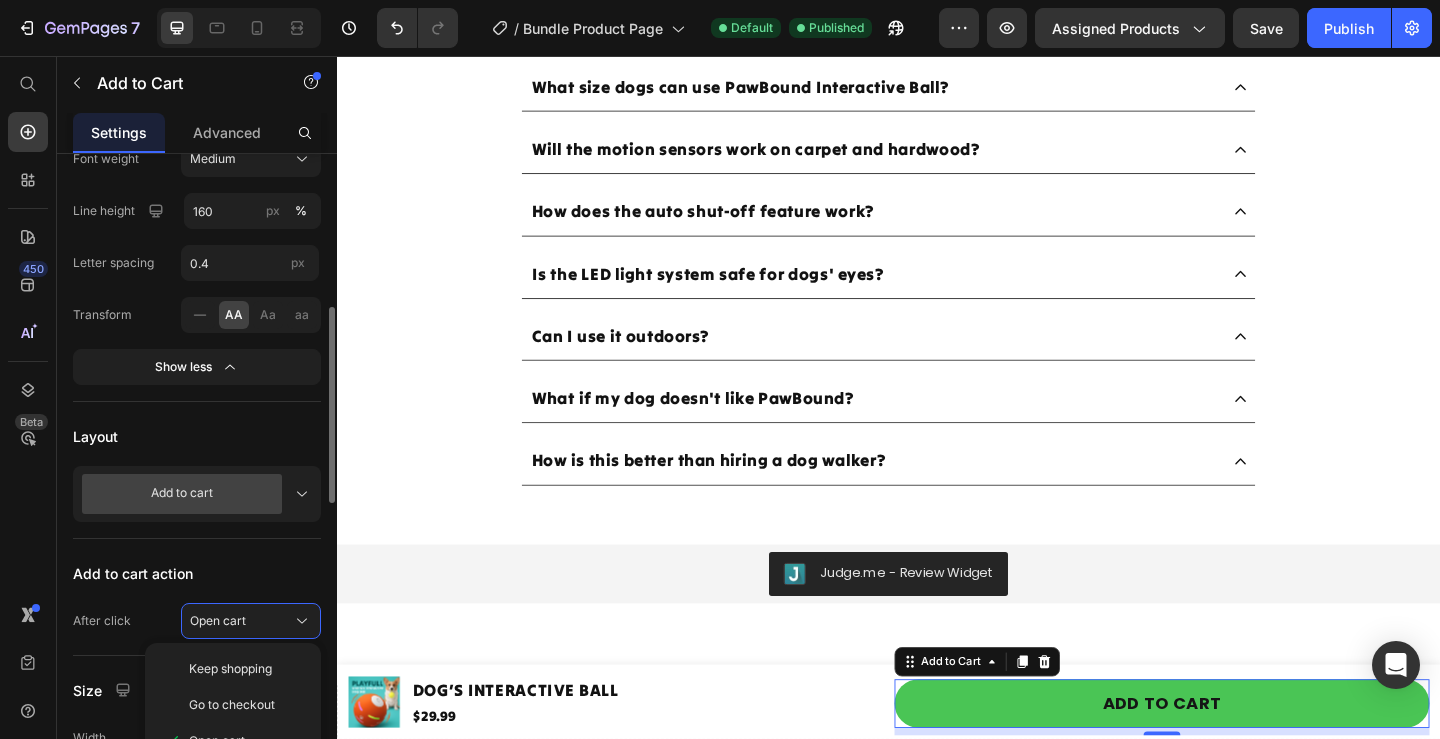 click 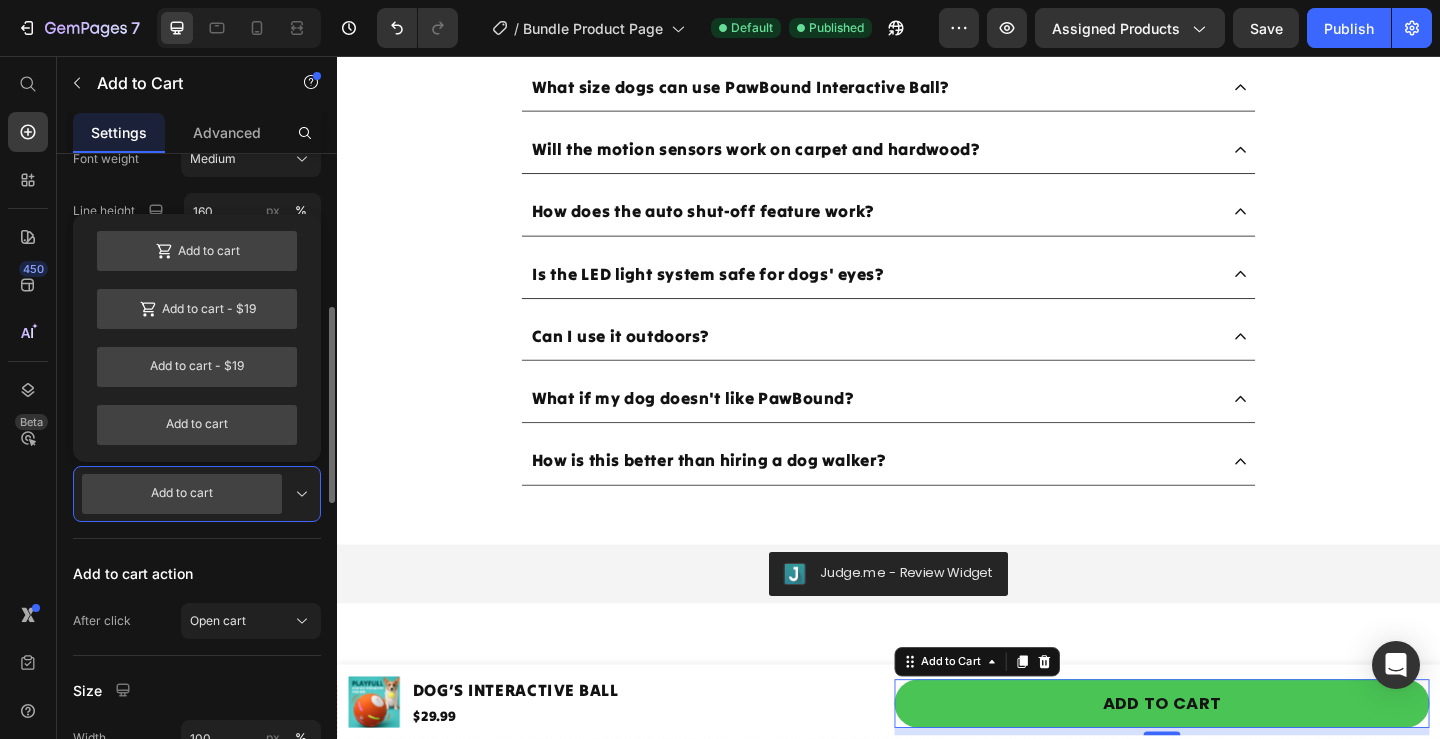 click 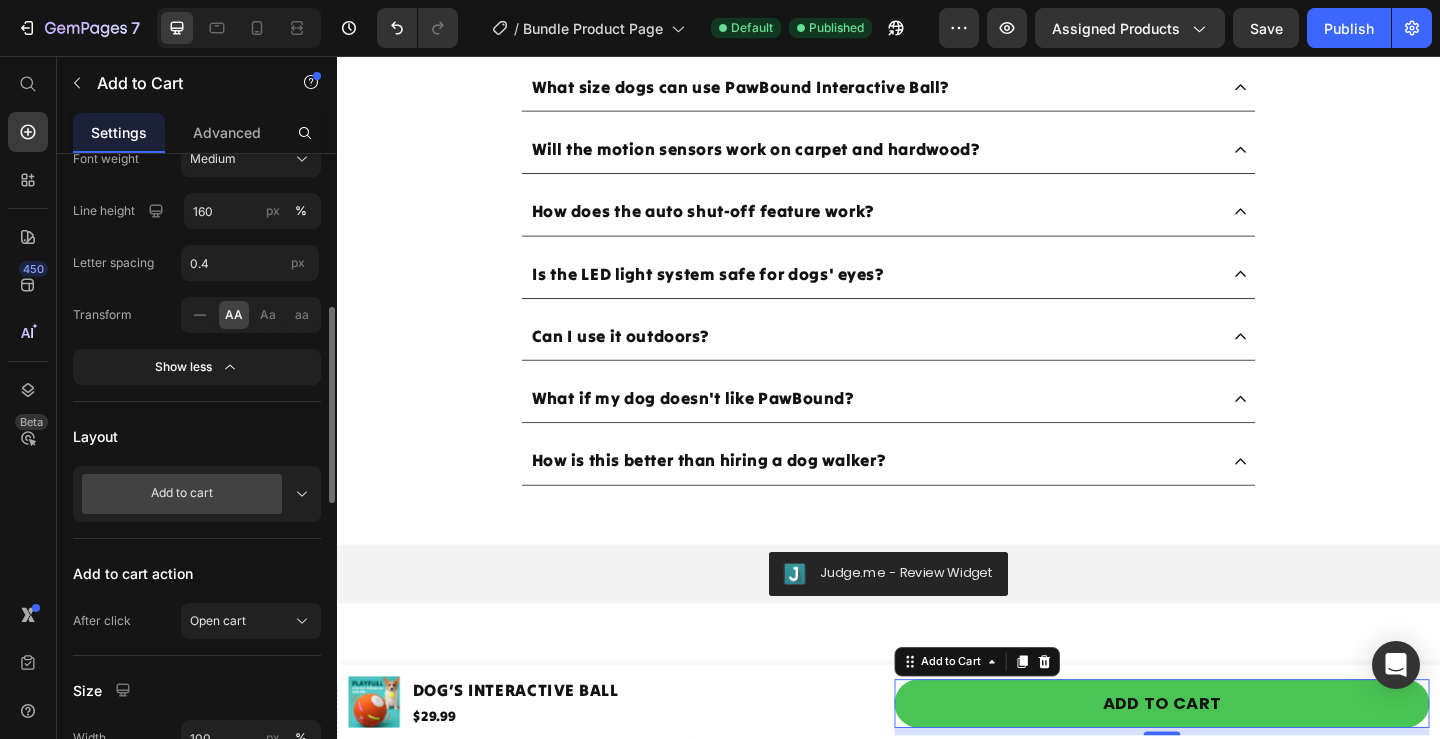 scroll, scrollTop: 600, scrollLeft: 0, axis: vertical 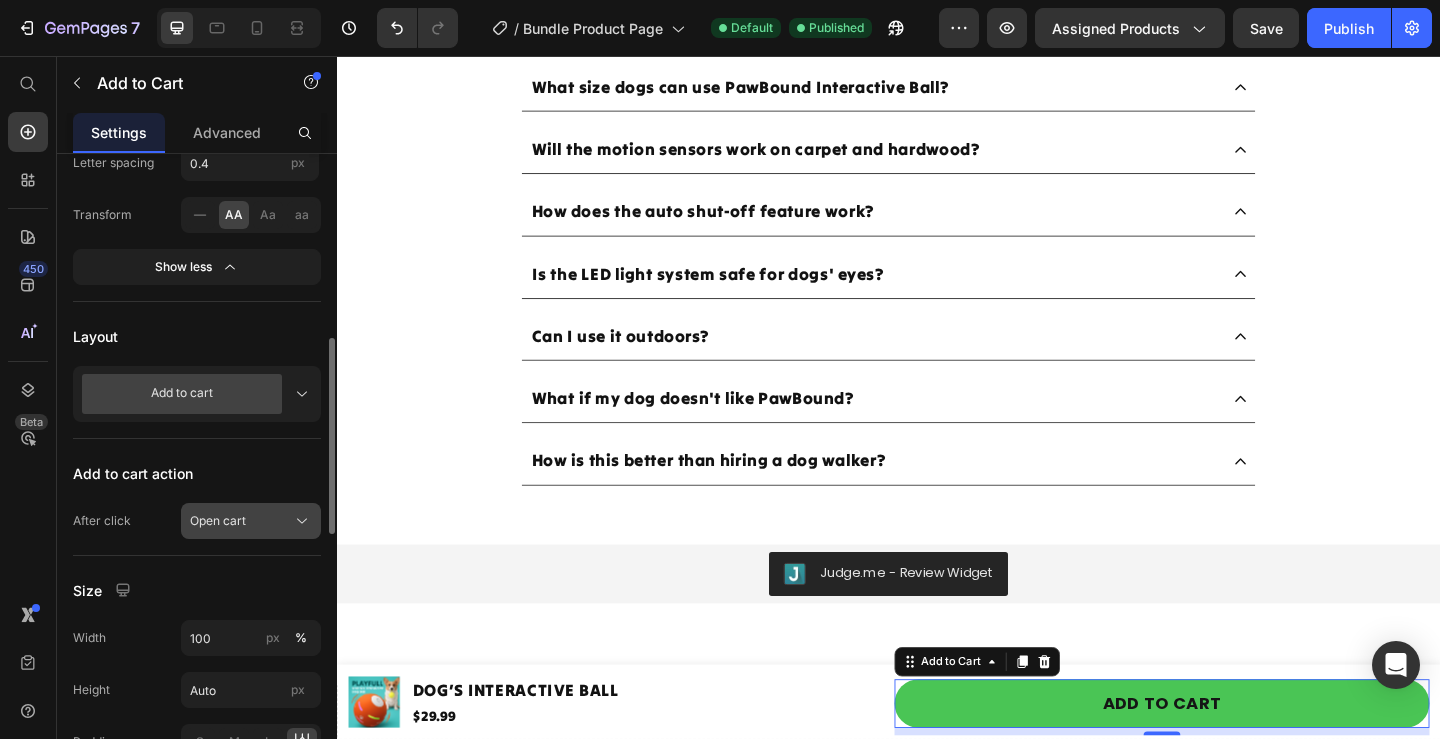 click 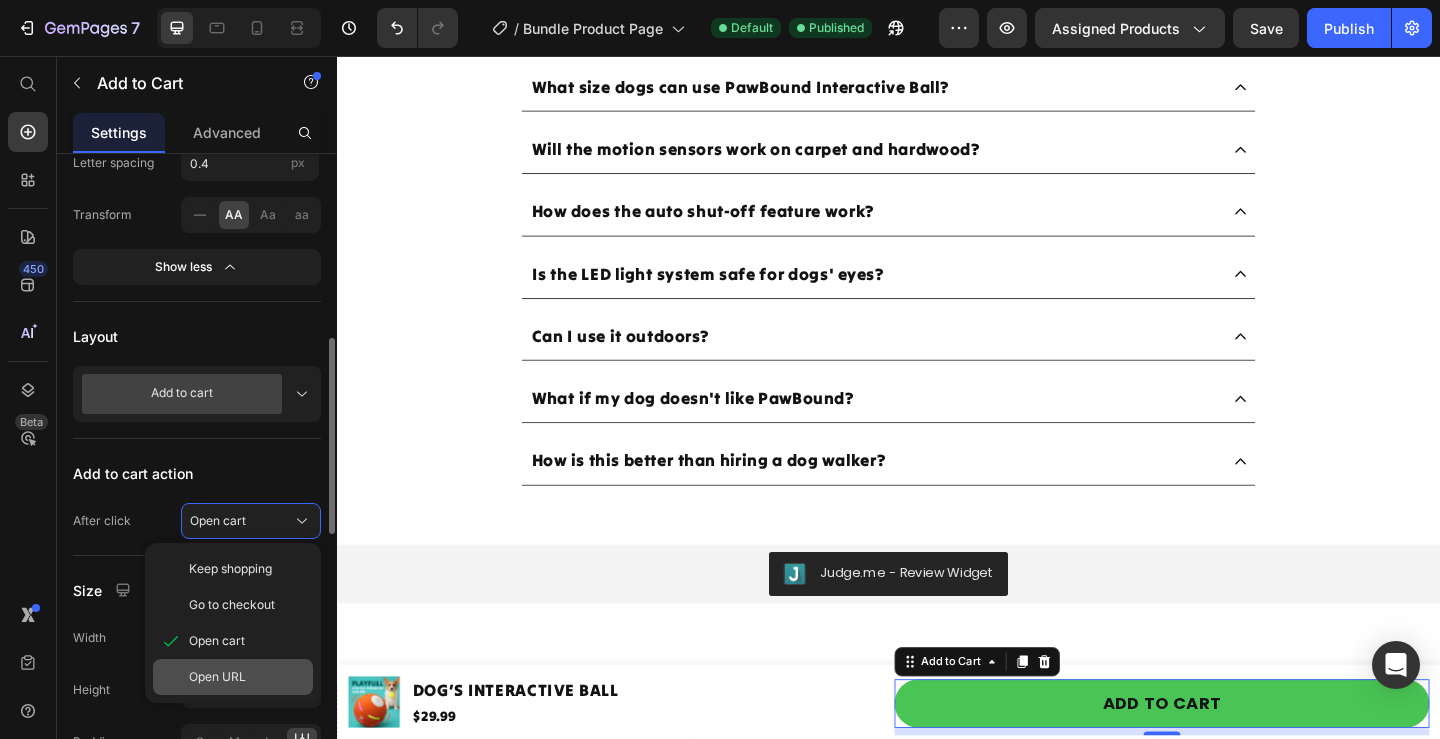 click on "Open URL" at bounding box center (247, 677) 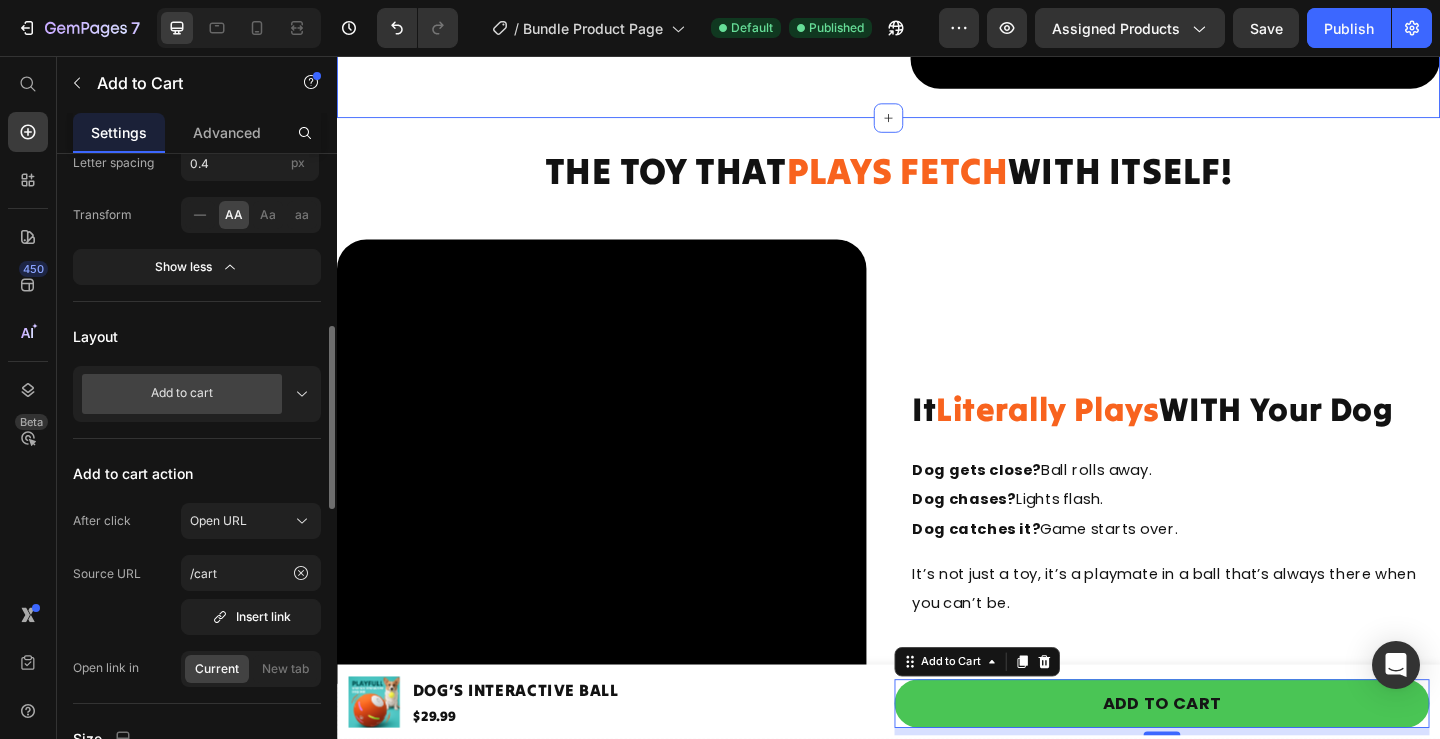 scroll, scrollTop: 419, scrollLeft: 0, axis: vertical 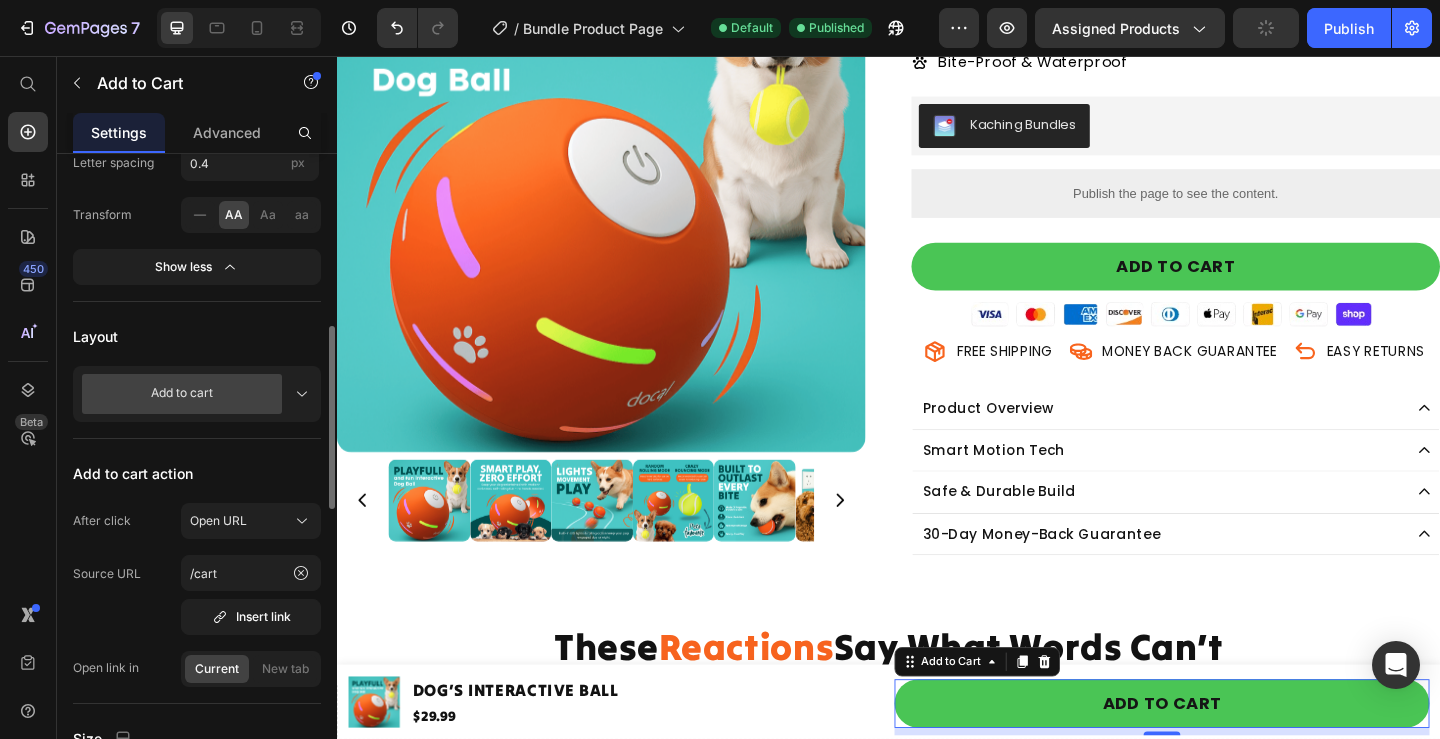 click on "Product Images Icon Icon Icon Icon Icon Icon List 4.8/5.0  (3,244 reviews) Text Block Row DOG’S INTERACTIVE BALL Product Title Smart Ball That Plays WITH Your Dog When You Can't! Heading ★★★★★  "My pup goes absolutely nuts for this ball! It bounces & spins on its own and keeps her busy for ages" - Jason W Text Block
Self-Rolling Motion Technology
Lights up like a disco ball
8-Hour Playtime Battery
Bite-Proof & Waterproof Item List Kaching Bundles Kaching Bundles
Publish the page to see the content.
Custom Code Add to cart Add to Cart Image
MONEY BACK GUARANTEE Item List
FREE SHIPPING Item List
EASY RETURNS Item List Row
Product Overview
Smart Motion Tech
Safe & Durable Build
30-Day Money-Back Guarantee Accordion Product Row Product Section" at bounding box center [937, 154] 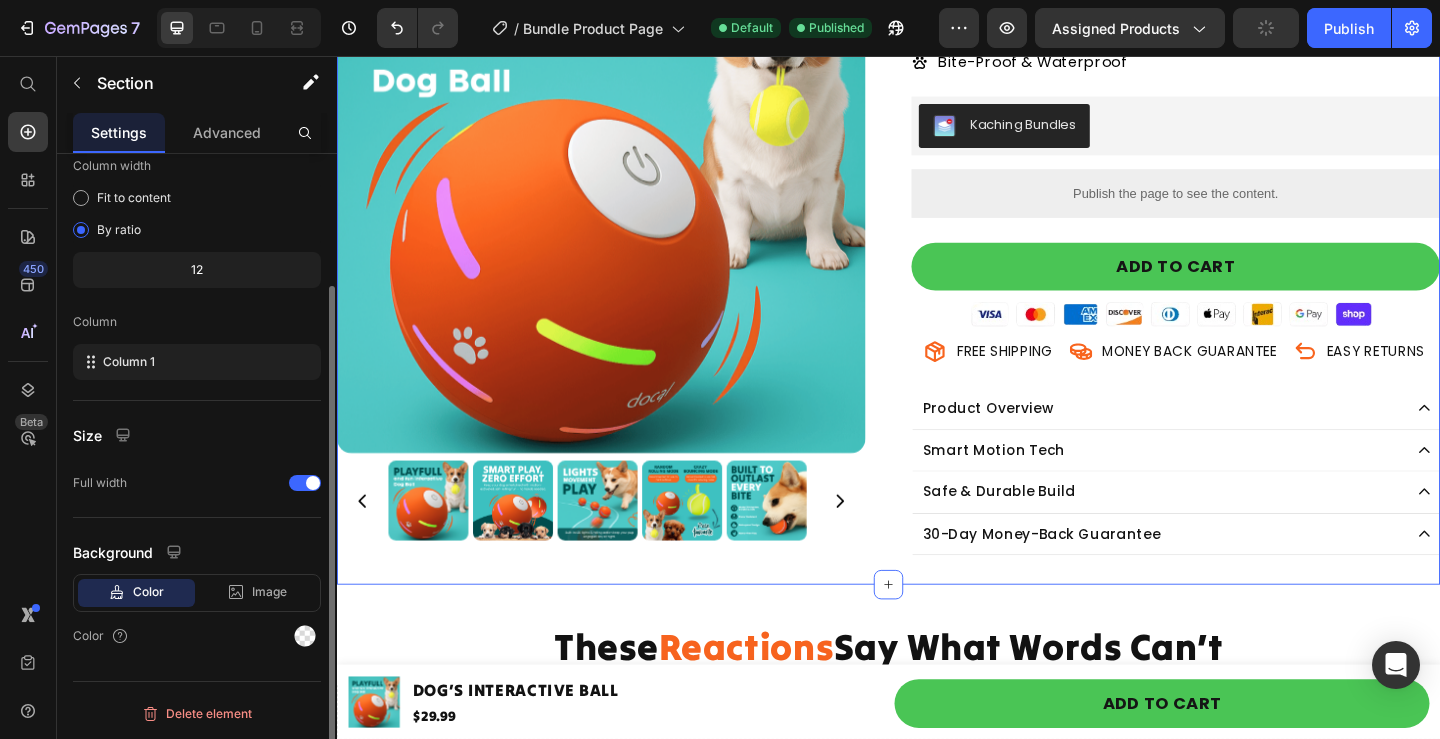 scroll, scrollTop: 0, scrollLeft: 0, axis: both 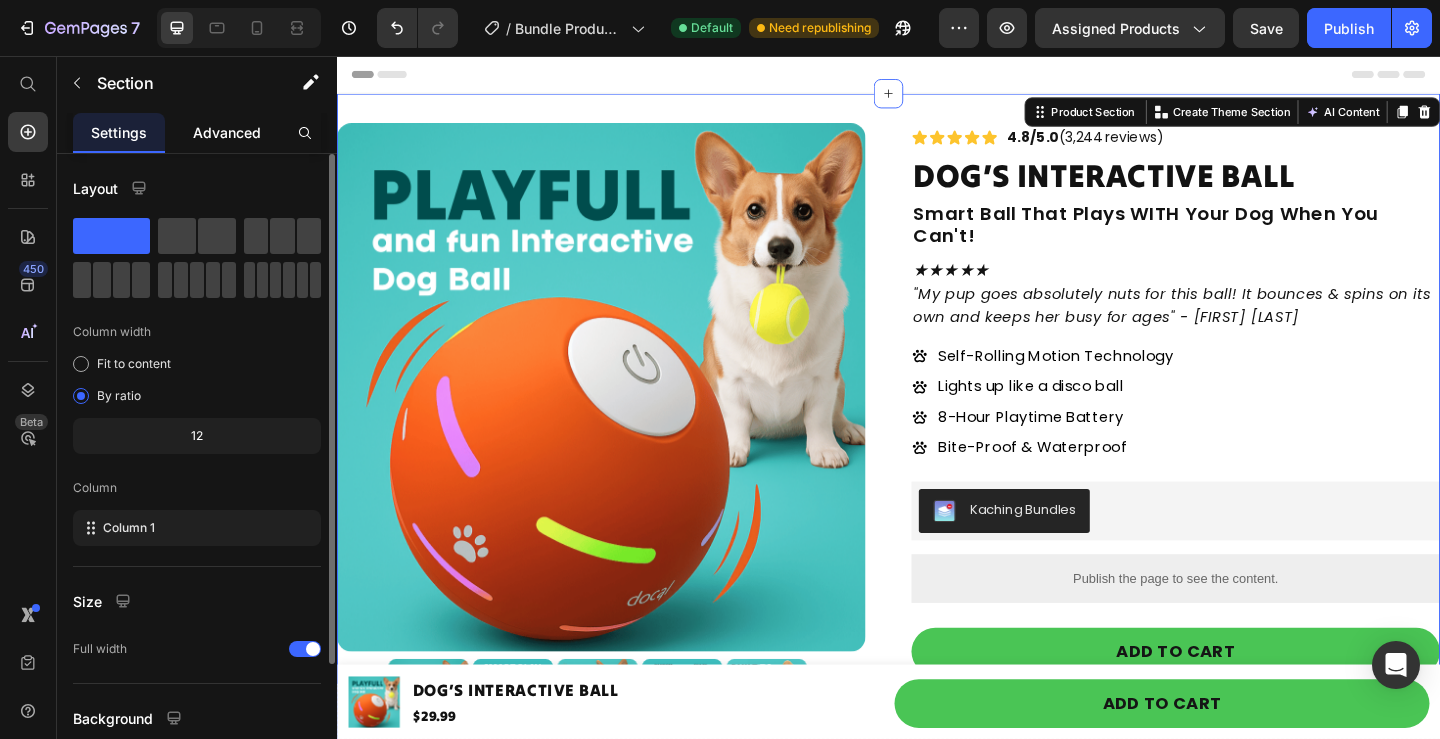 click on "Advanced" at bounding box center (227, 132) 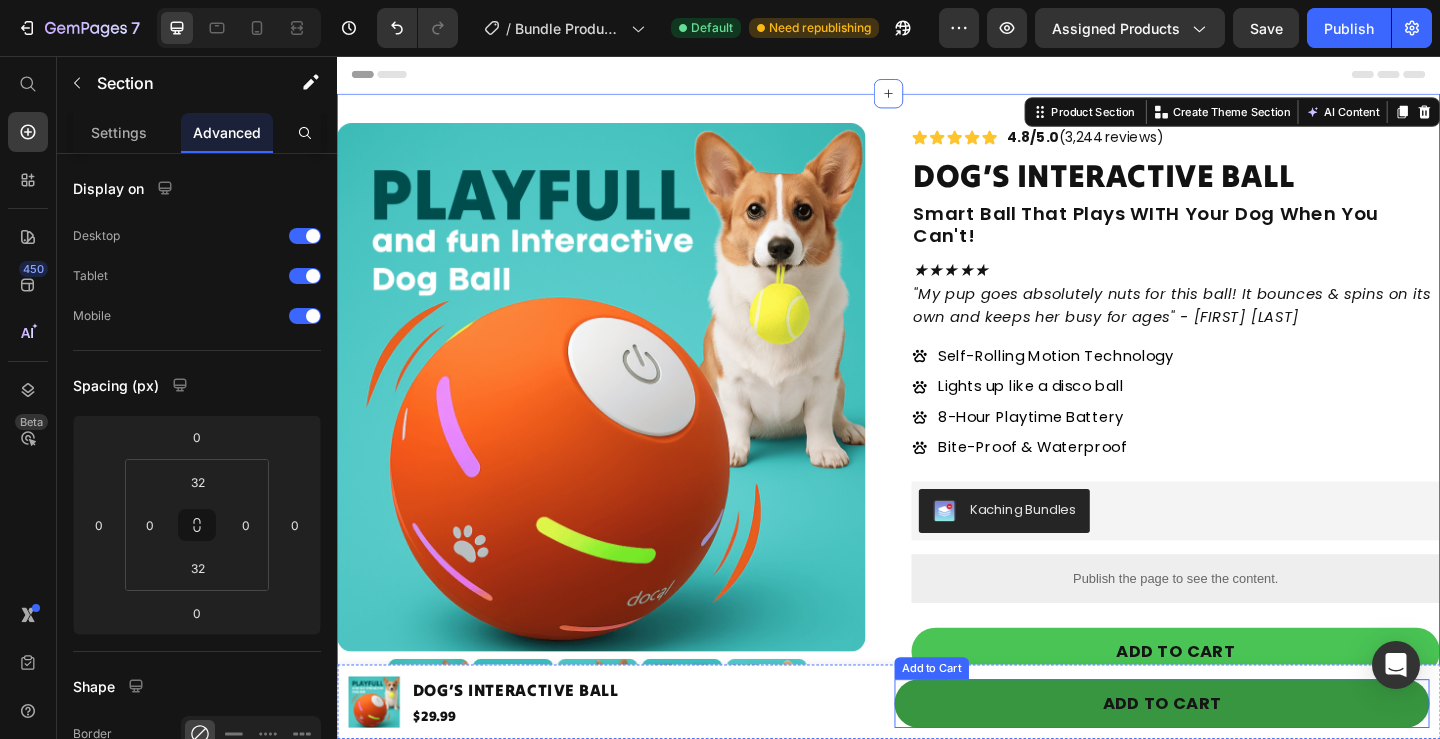 click on "Add to cart" at bounding box center (1234, 760) 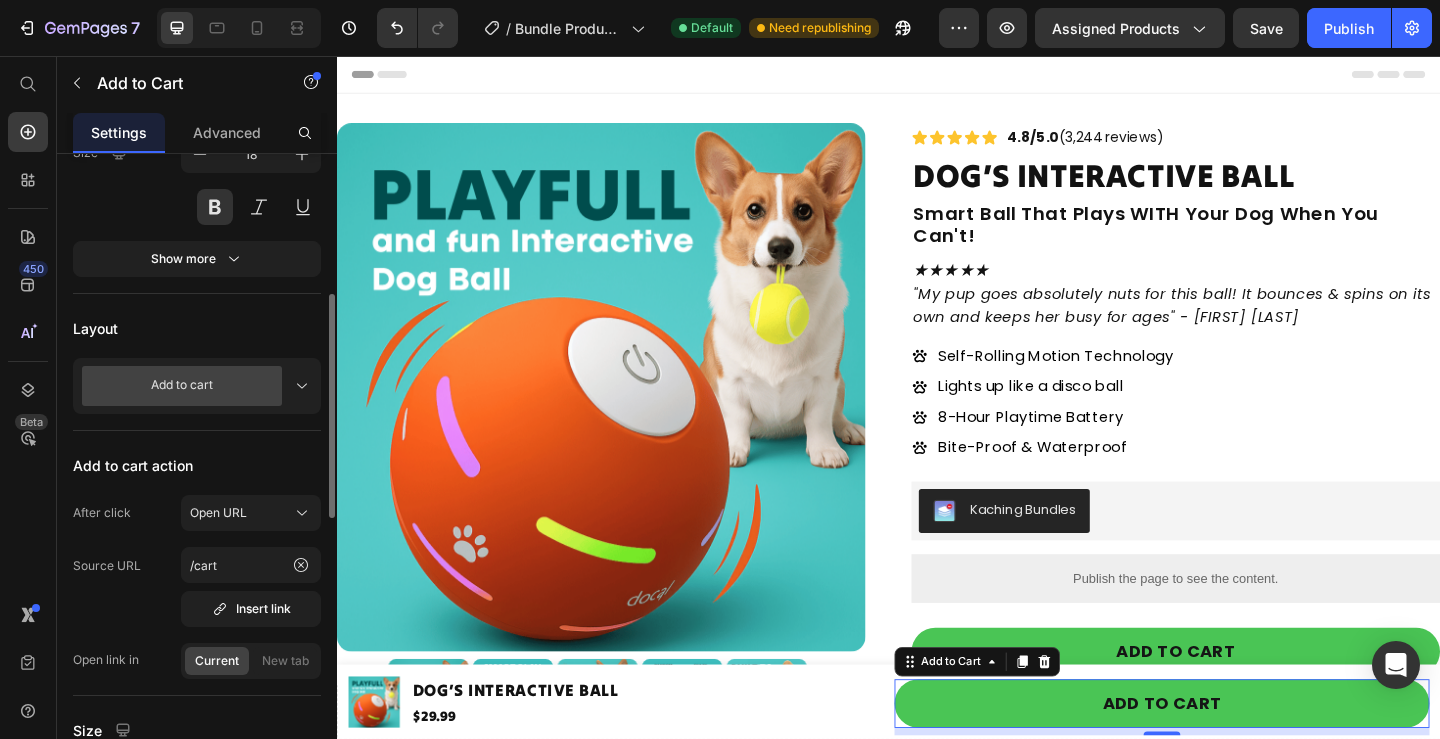scroll, scrollTop: 500, scrollLeft: 0, axis: vertical 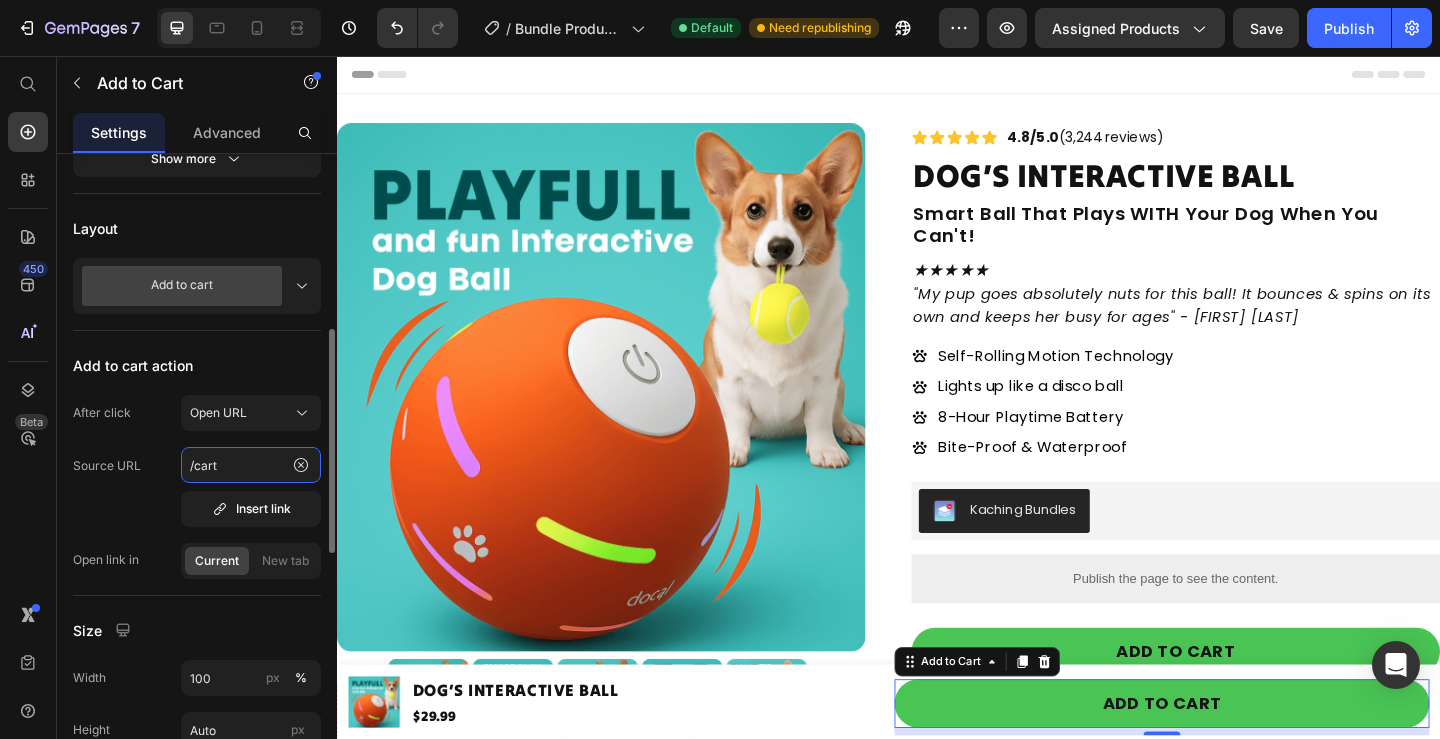 click on "/cart" 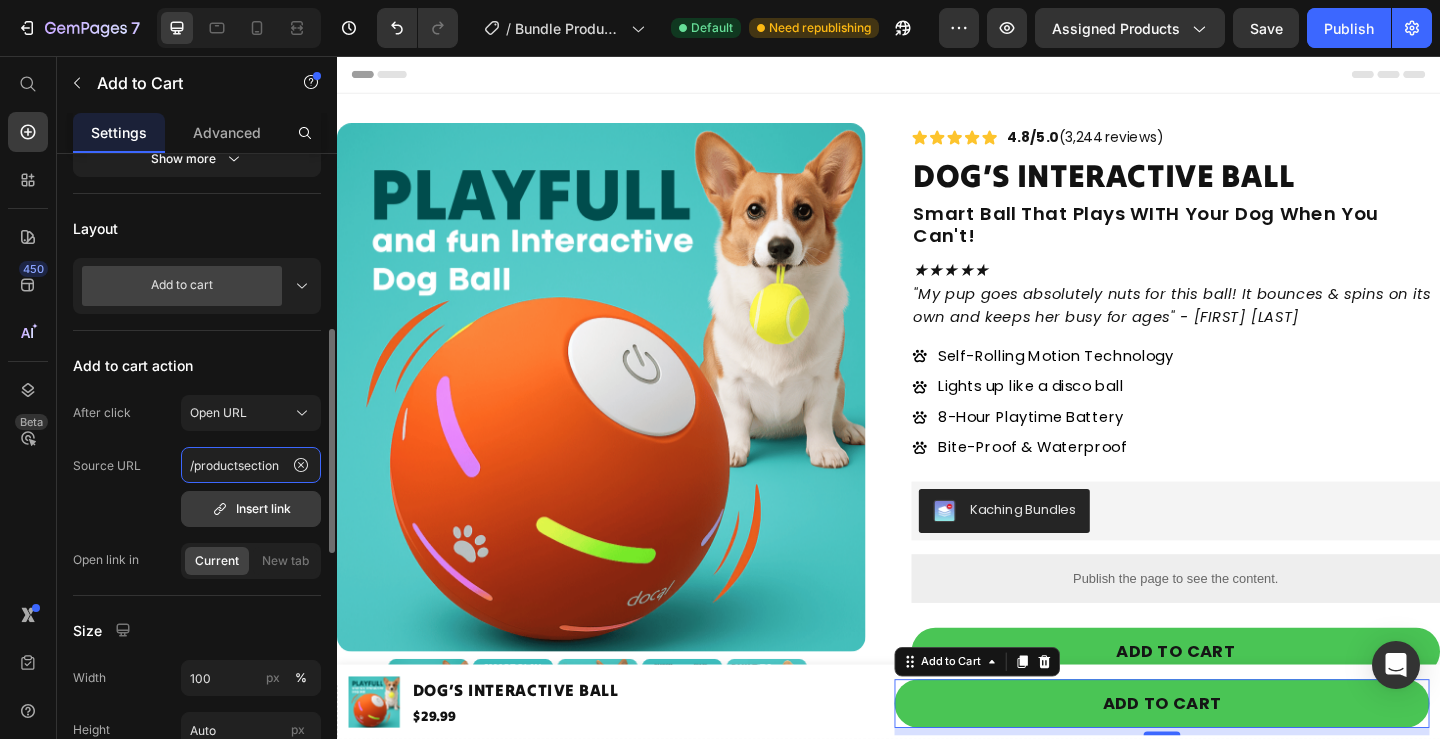 type on "/productsection" 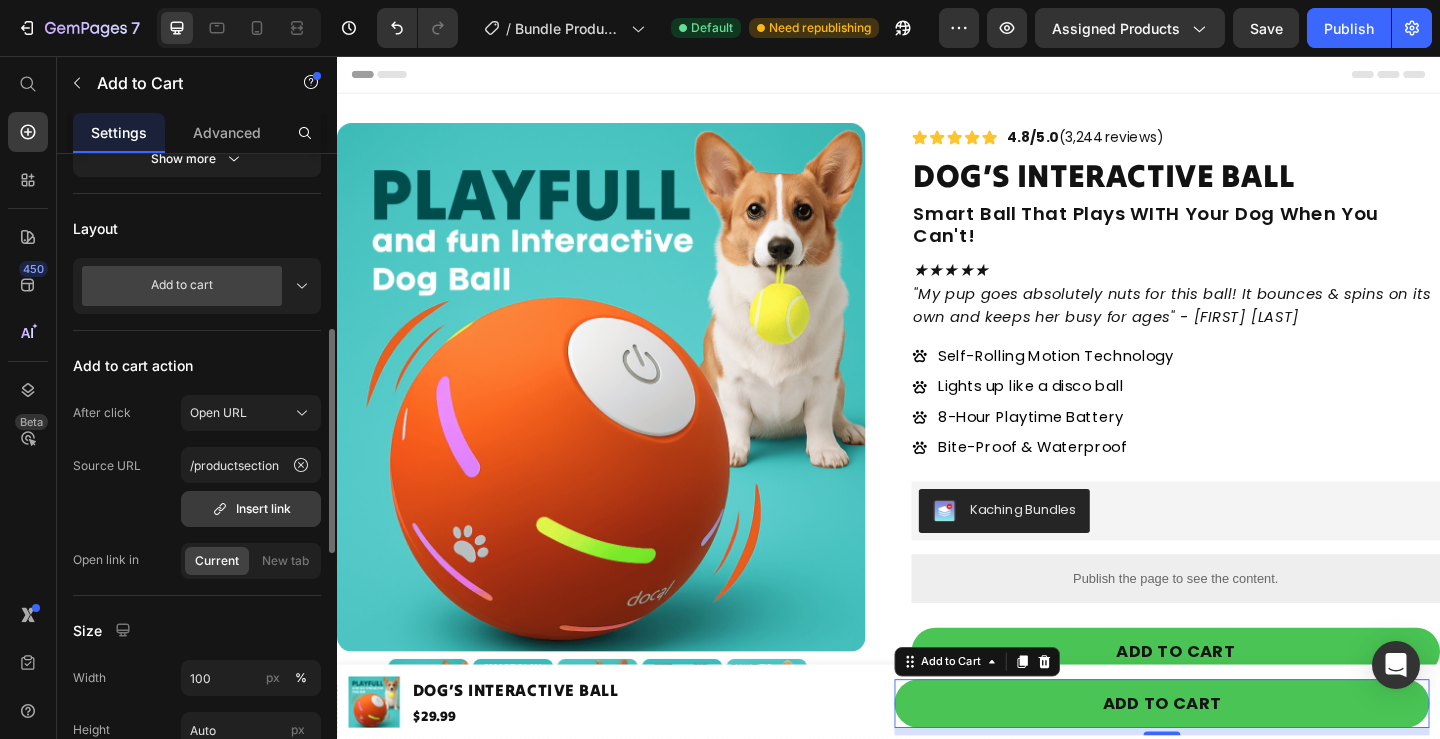 click 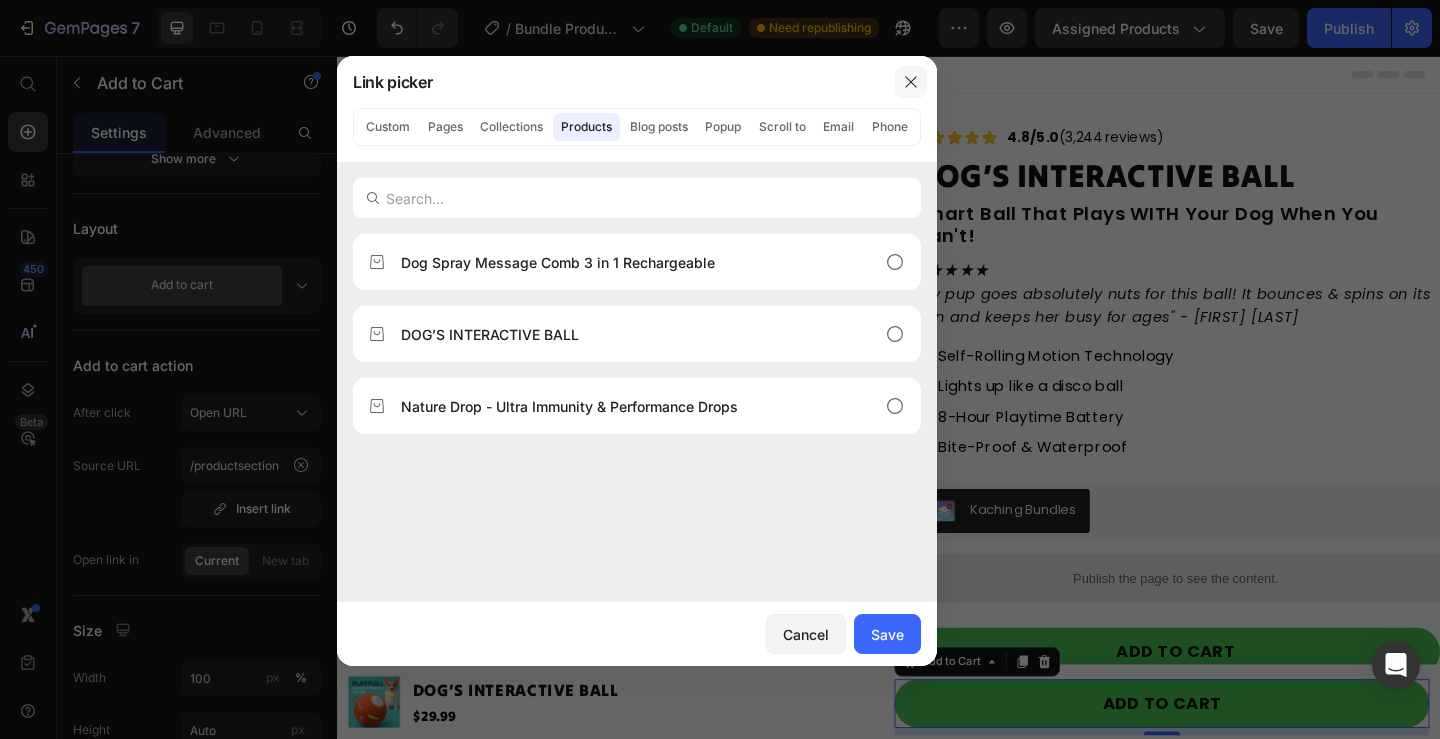 click 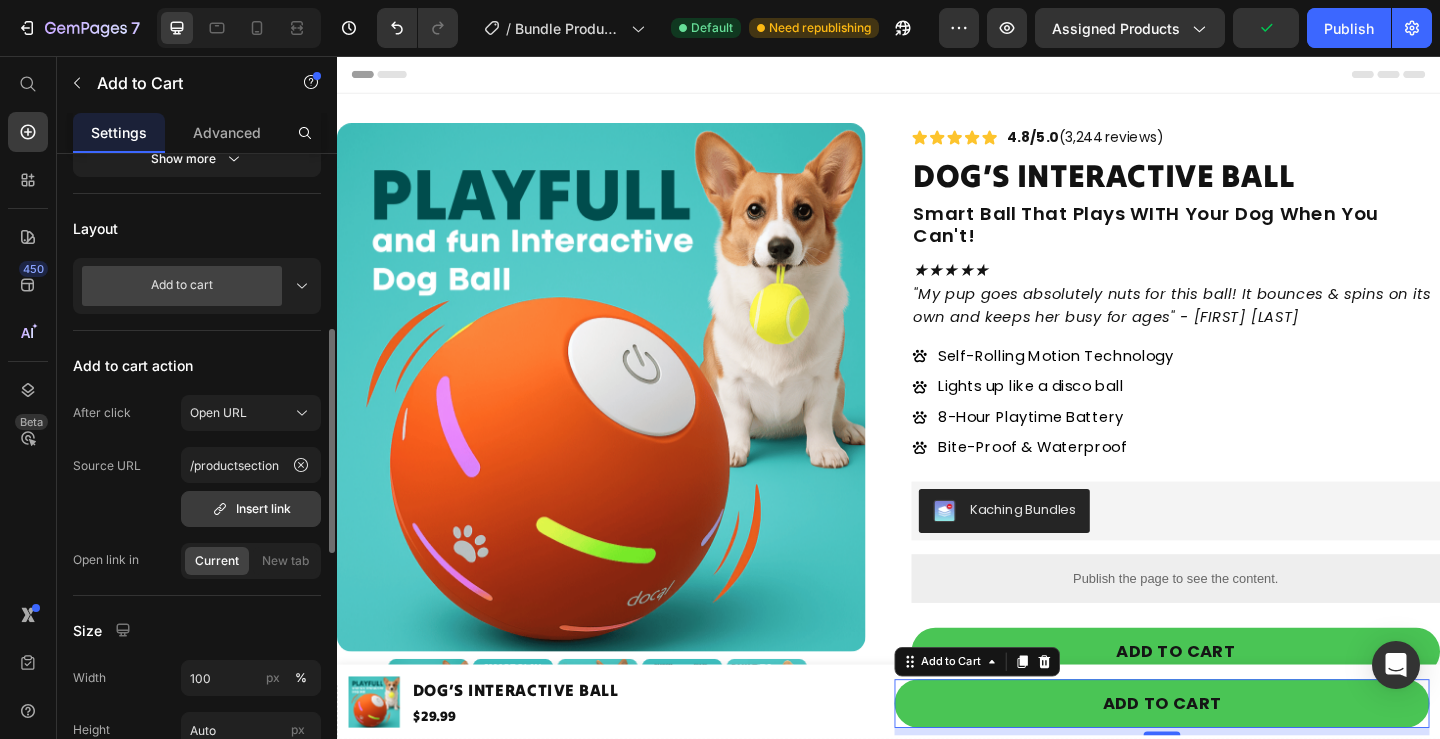 click on "Insert link" at bounding box center [251, 509] 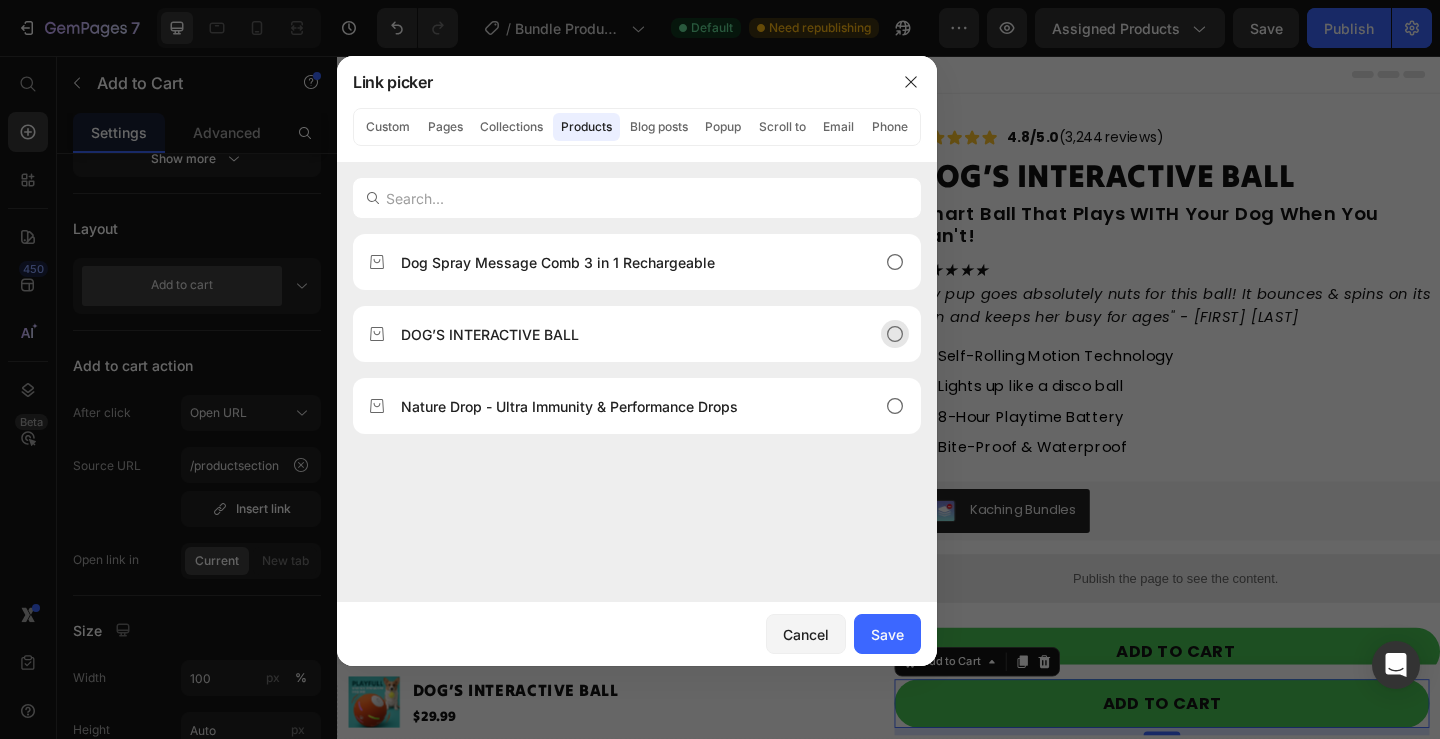 click on "DOG’S INTERACTIVE BALL" 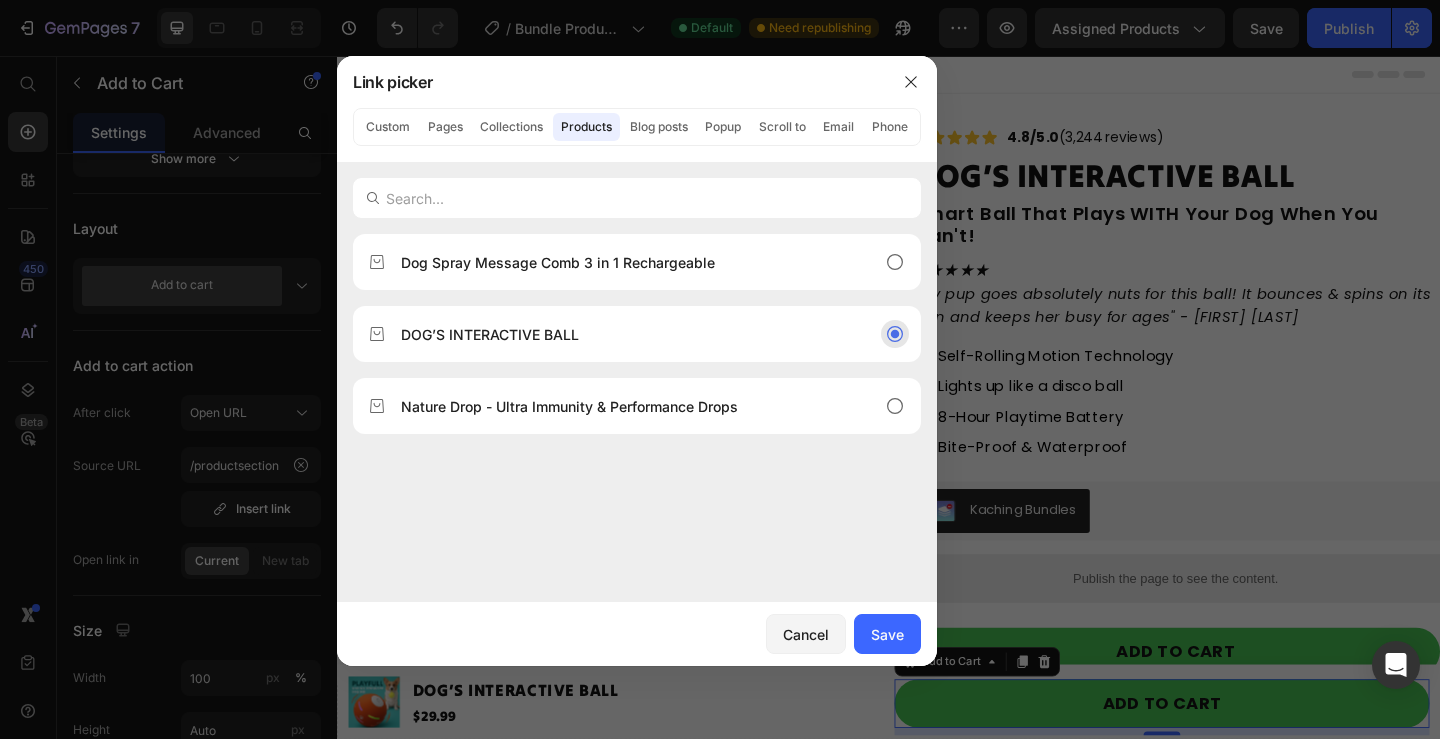 click on "DOG’S INTERACTIVE BALL" 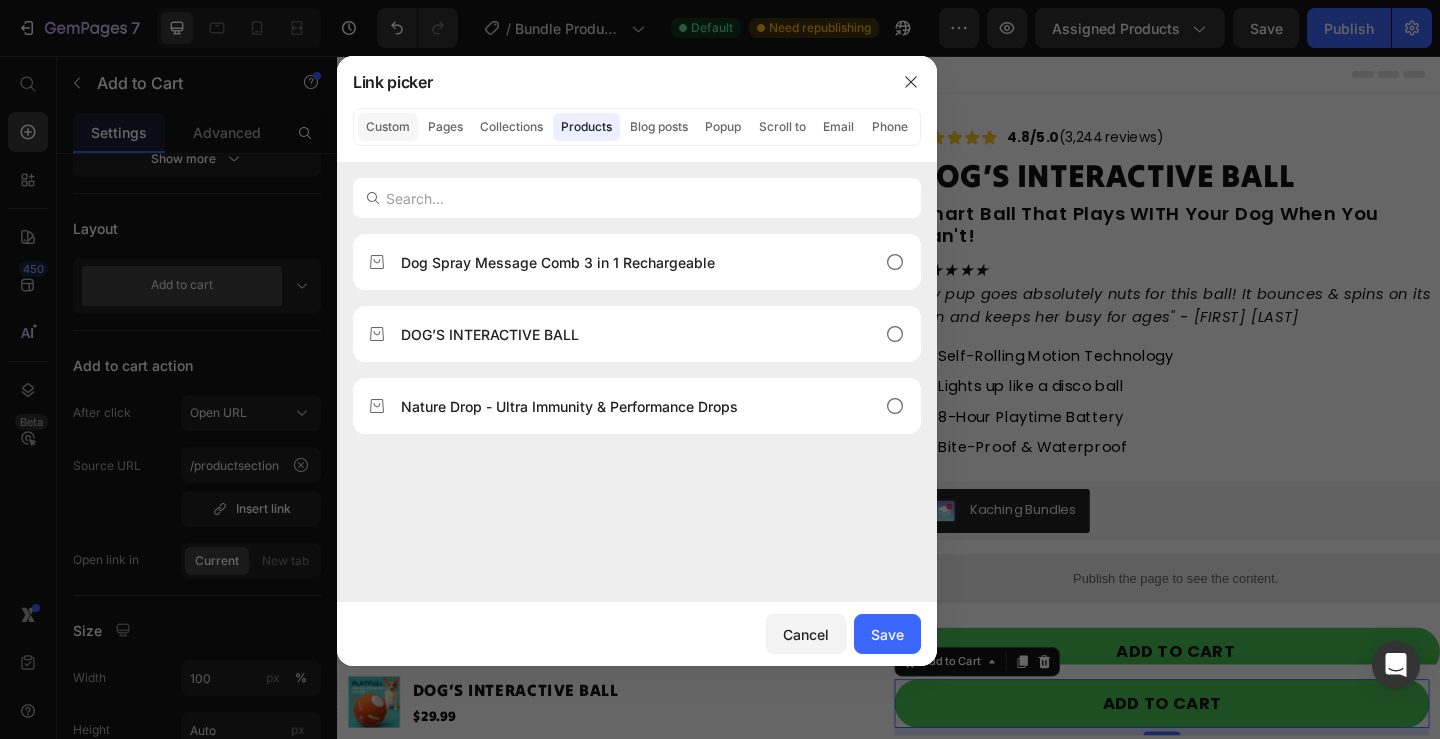 click on "Custom" 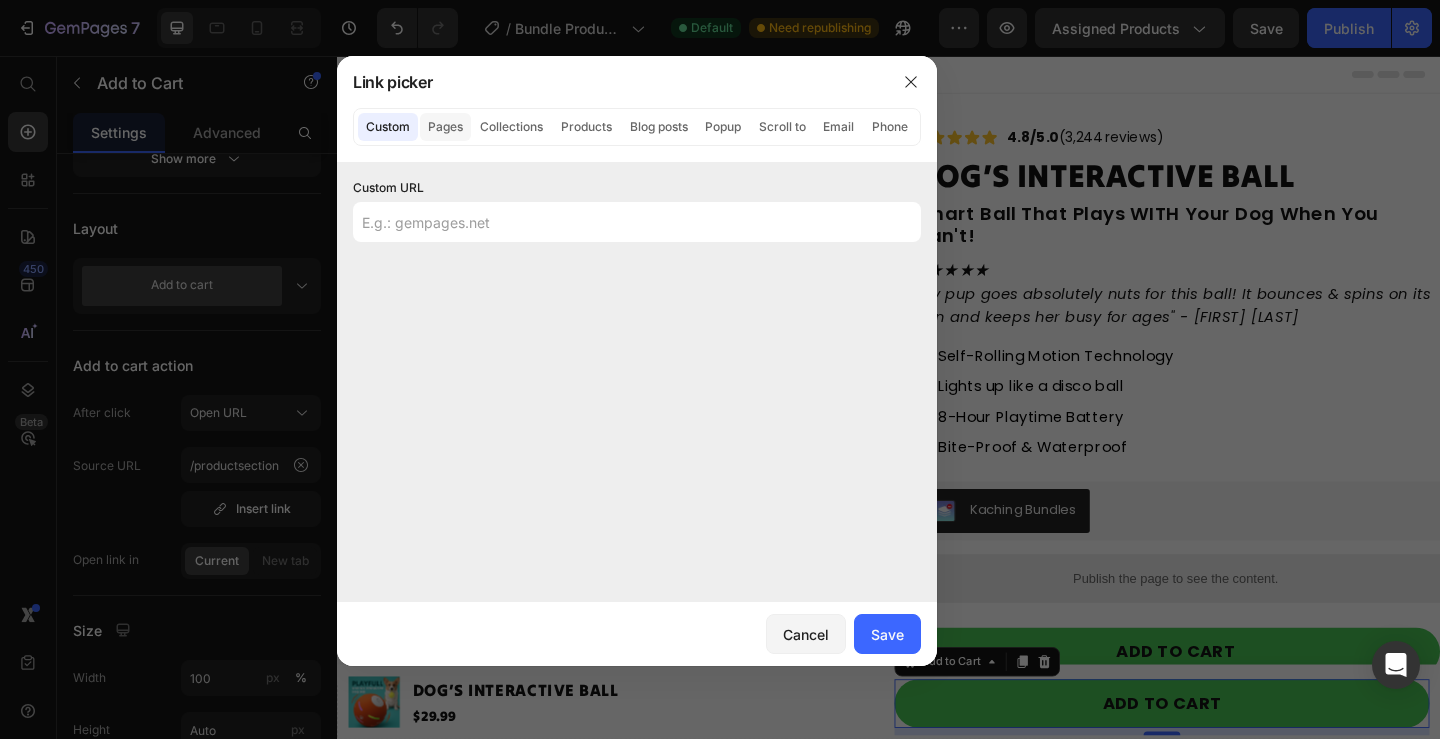click on "Pages" 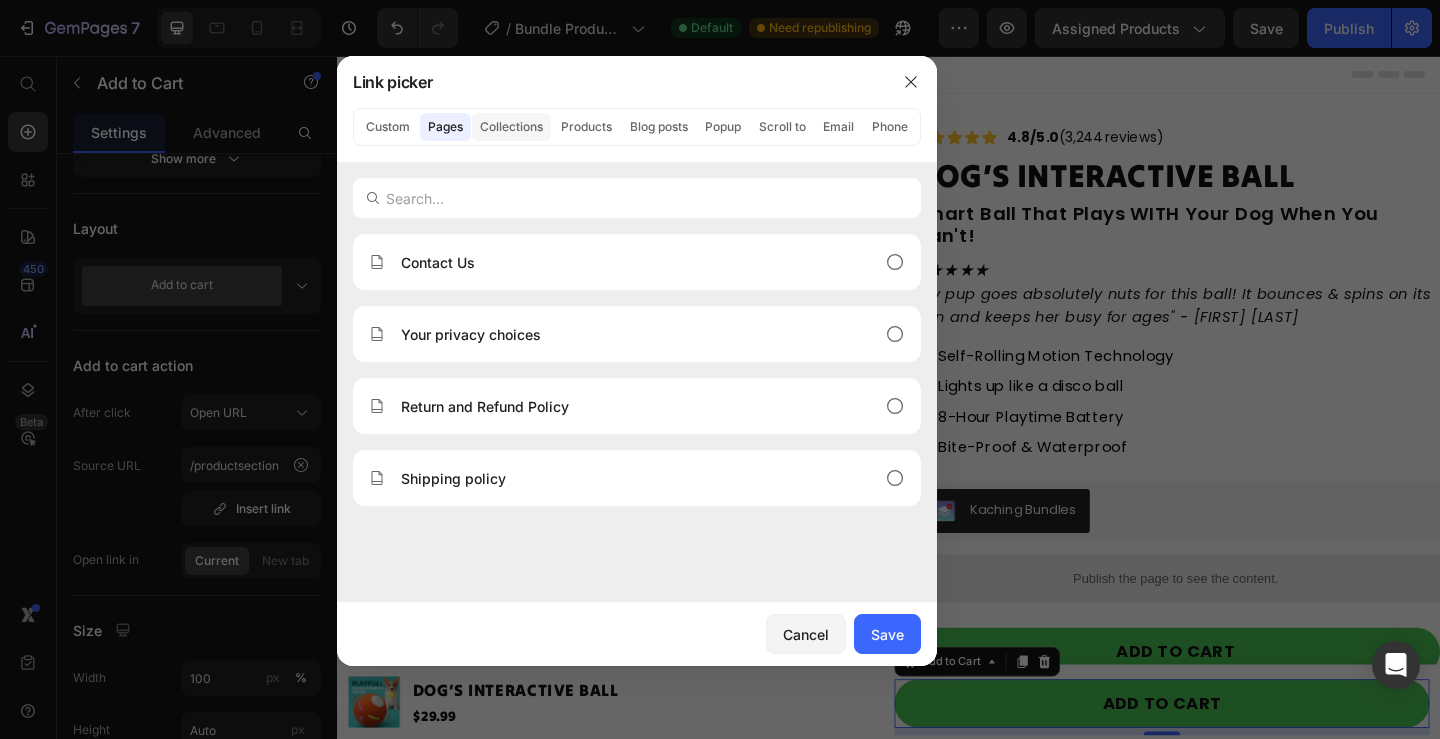 click on "Collections" 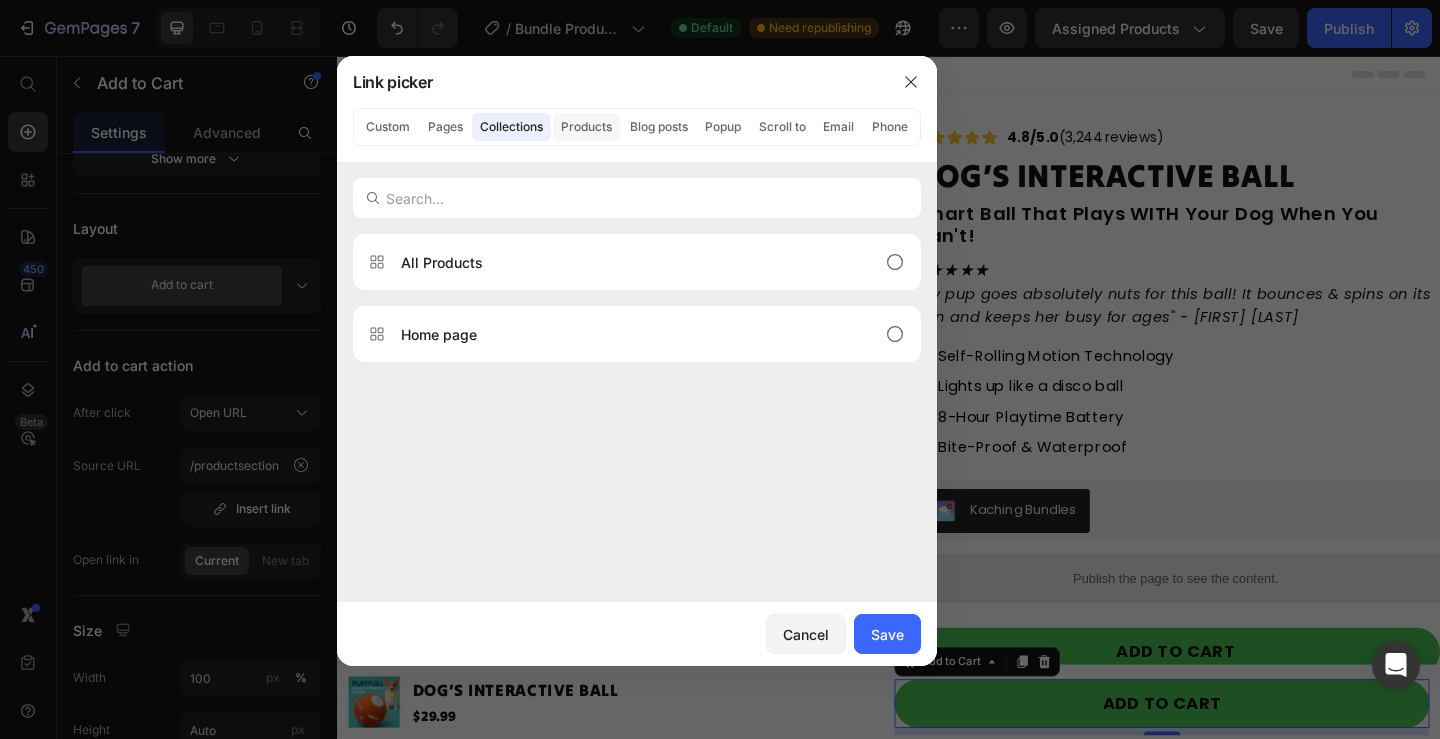 click on "Products" 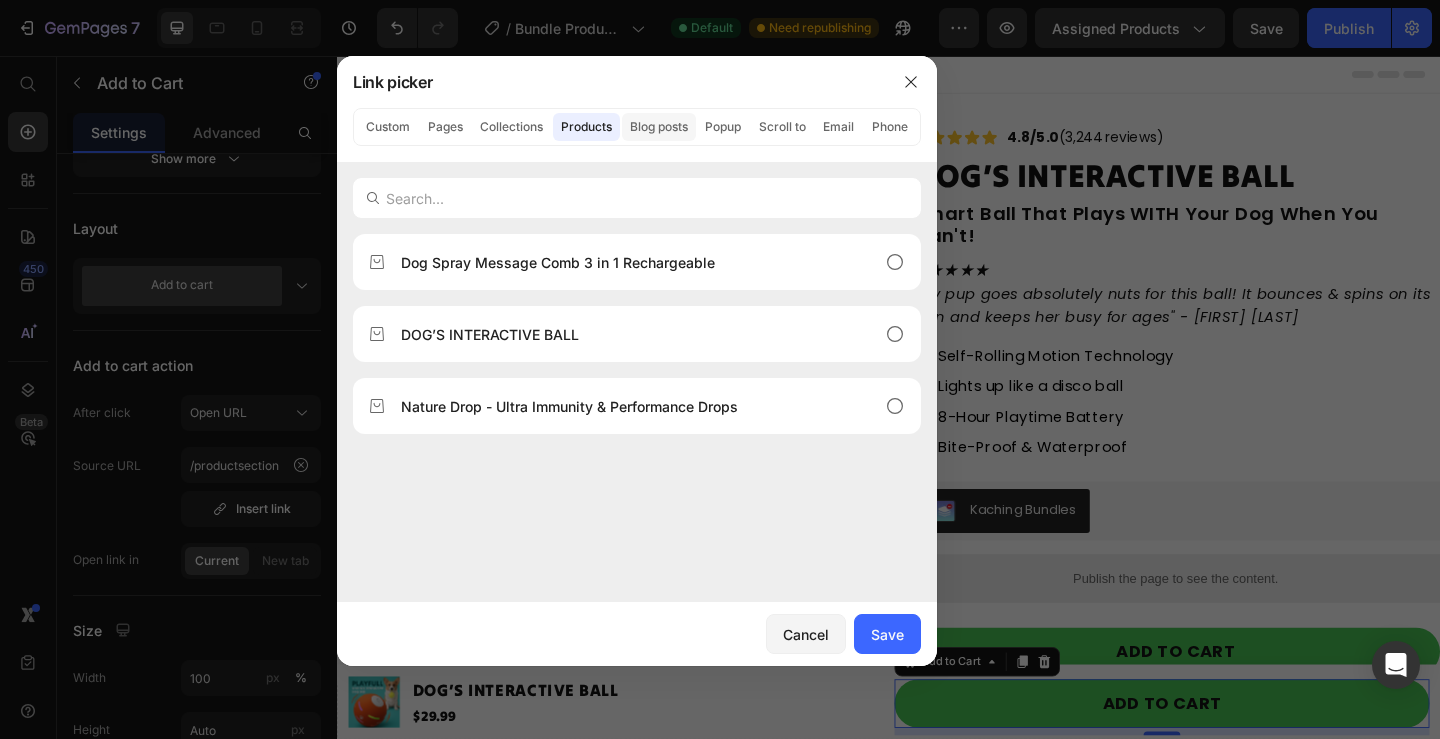 click on "Blog posts" 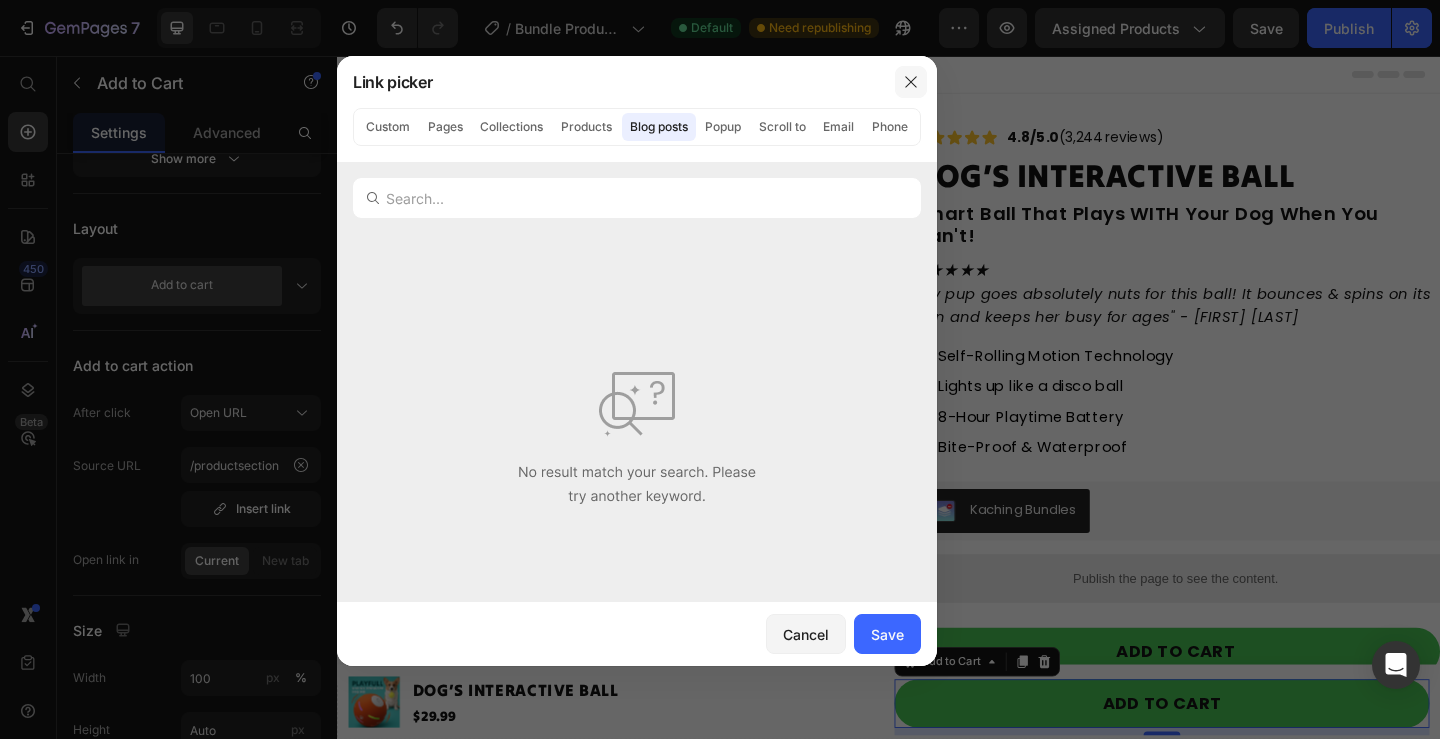 click at bounding box center (911, 82) 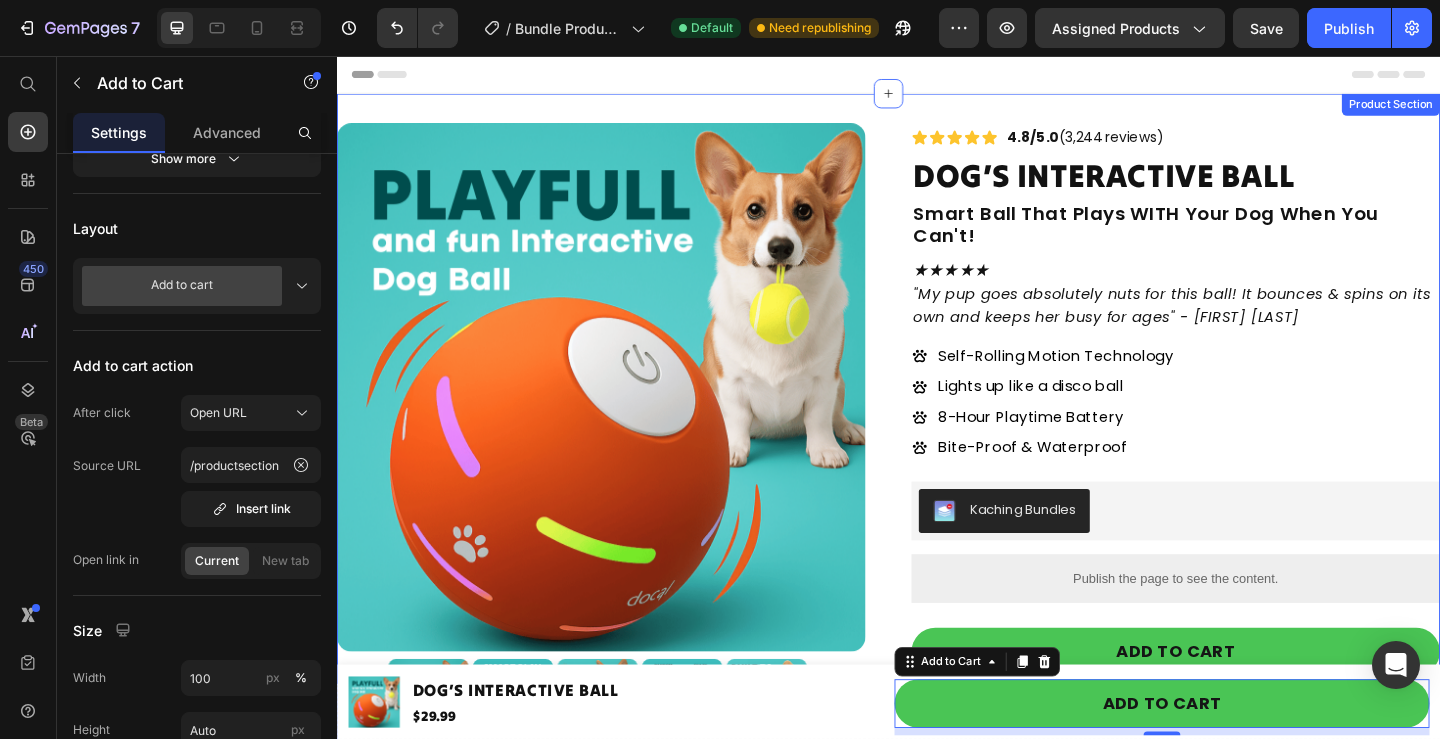 click on "Product Images Icon Icon Icon Icon Icon Icon List 4.8/5.0  (3,244 reviews) Text Block Row DOG’S INTERACTIVE BALL Product Title Smart Ball That Plays WITH Your Dog When You Can't! Heading ★★★★★  "My pup goes absolutely nuts for this ball! It bounces & spins on its own and keeps her busy for ages" - Jason W Text Block
Self-Rolling Motion Technology
Lights up like a disco ball
8-Hour Playtime Battery
Bite-Proof & Waterproof Item List Kaching Bundles Kaching Bundles
Publish the page to see the content.
Custom Code Add to cart Add to Cart Image
MONEY BACK GUARANTEE Item List
FREE SHIPPING Item List
EASY RETURNS Item List Row
Product Overview
Smart Motion Tech
Safe & Durable Build
30-Day Money-Back Guarantee Accordion Product Row Product Section" at bounding box center [937, 573] 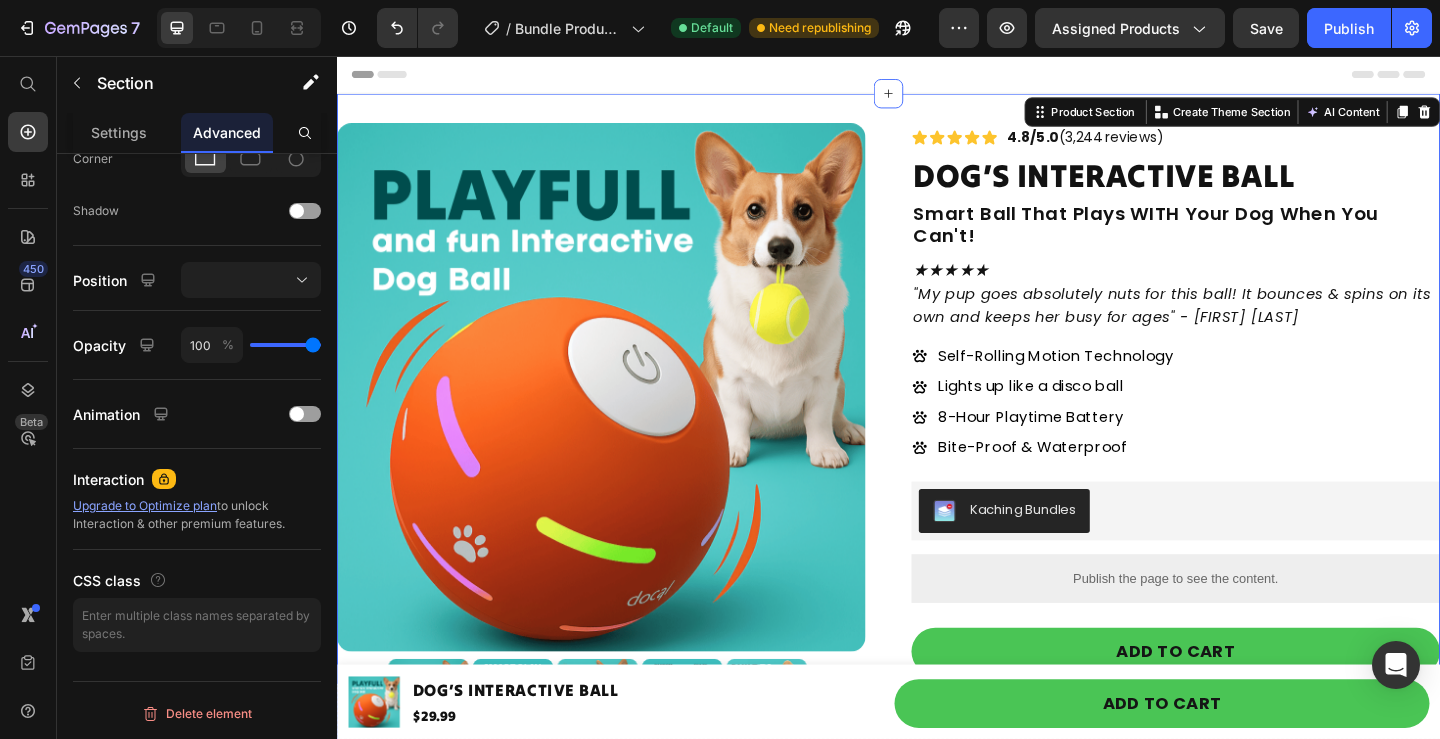scroll, scrollTop: 0, scrollLeft: 0, axis: both 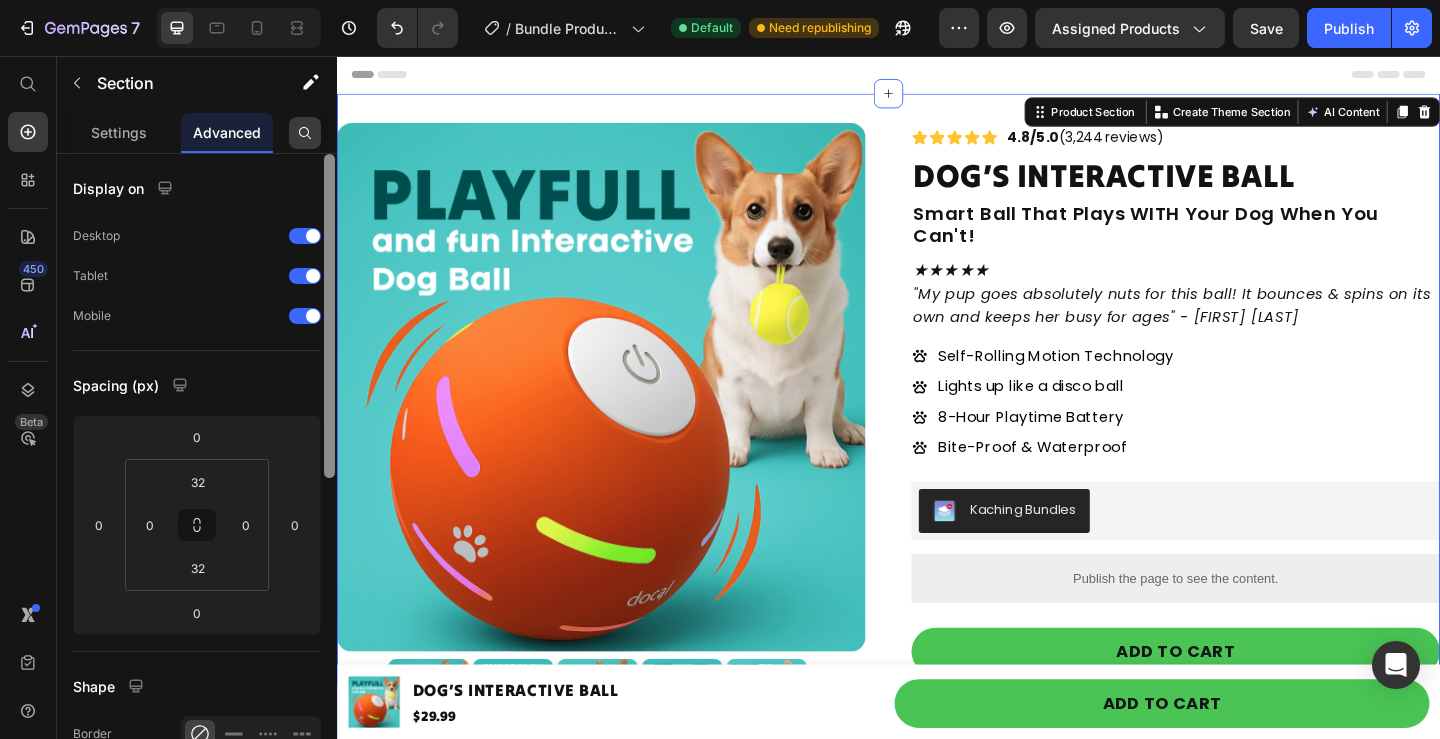 drag, startPoint x: 331, startPoint y: 281, endPoint x: 315, endPoint y: 133, distance: 148.86235 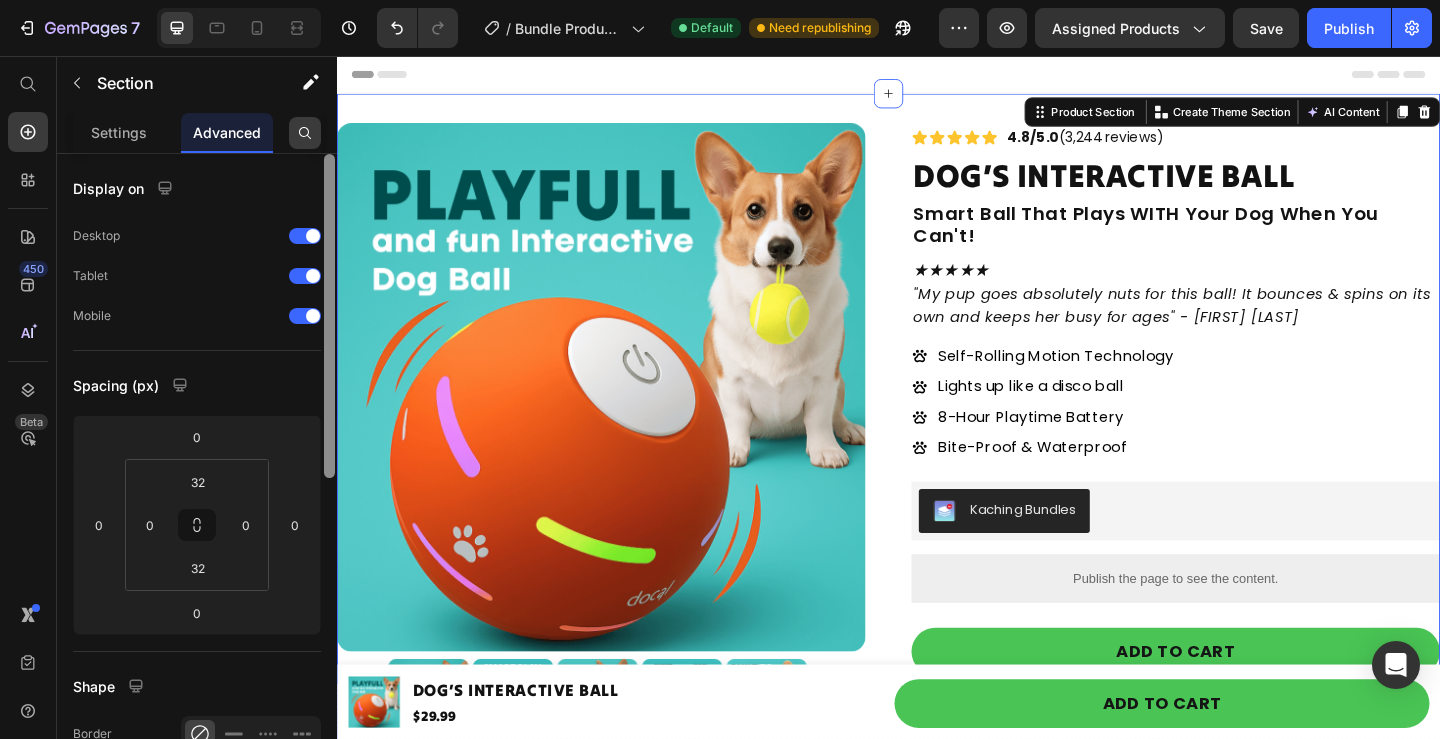 click on "Settings Advanced Display on Desktop Tablet Mobile Spacing (px) 0 0 0 0 32 0 32 0 Shape Border Corner Shadow Position Opacity 100 % Animation Interaction Upgrade to Optimize plan  to unlock Interaction & other premium features. CSS class  Delete element" at bounding box center (197, 454) 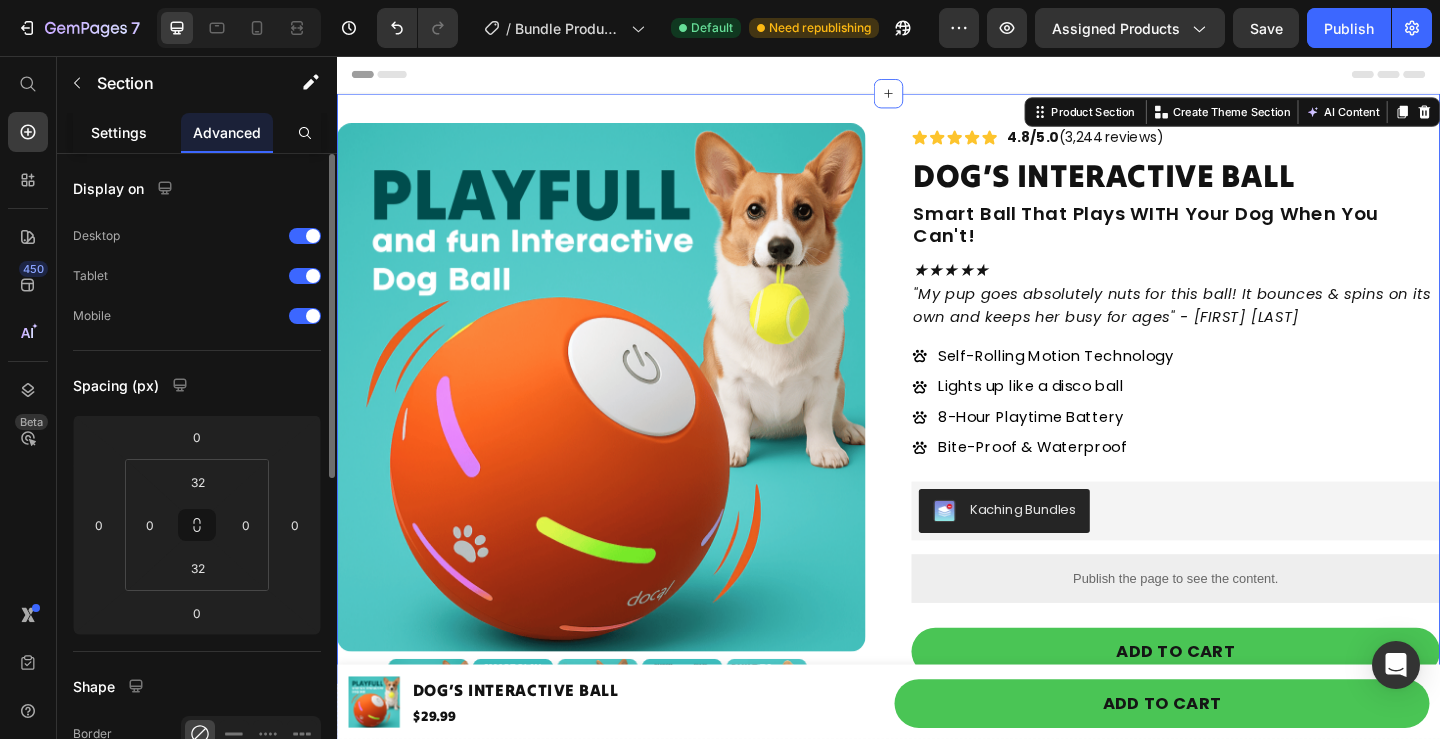 click on "Settings" at bounding box center [119, 132] 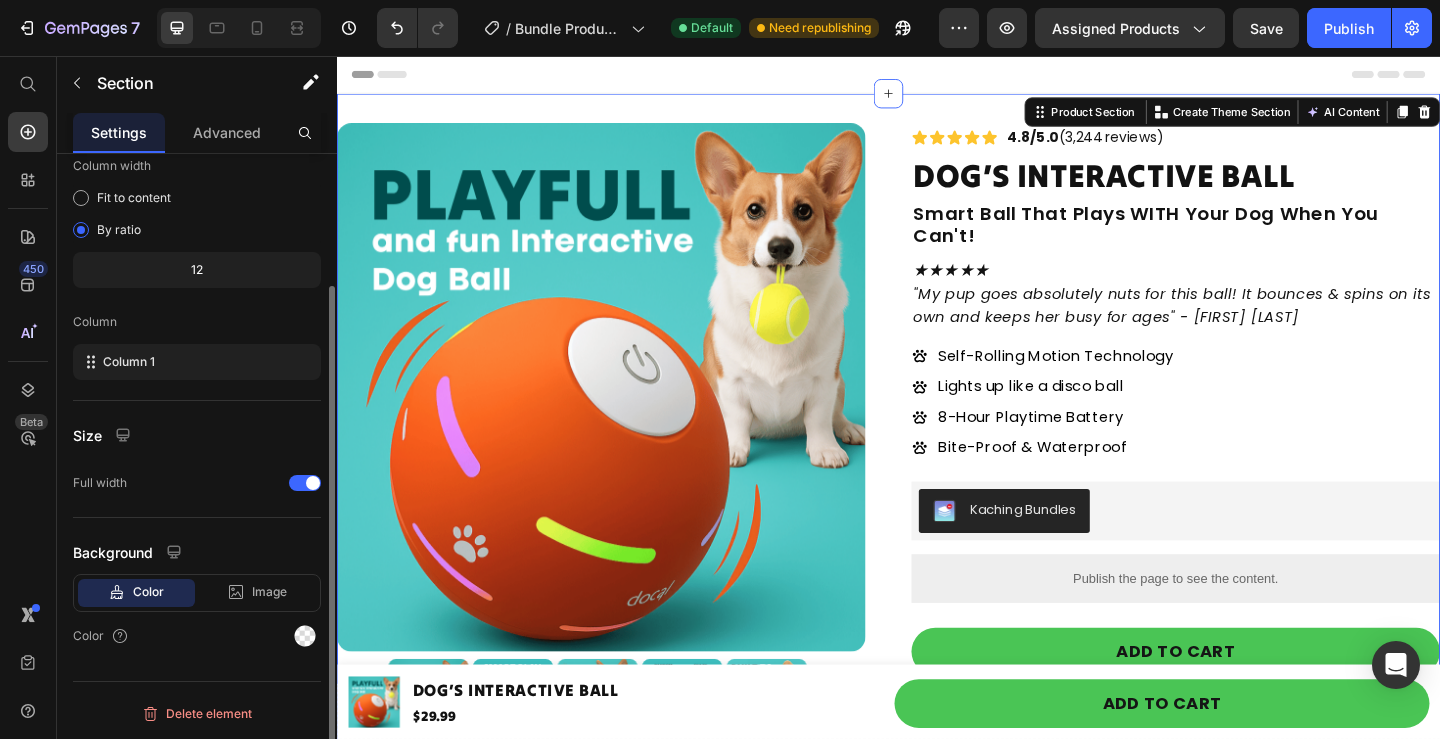 scroll, scrollTop: 0, scrollLeft: 0, axis: both 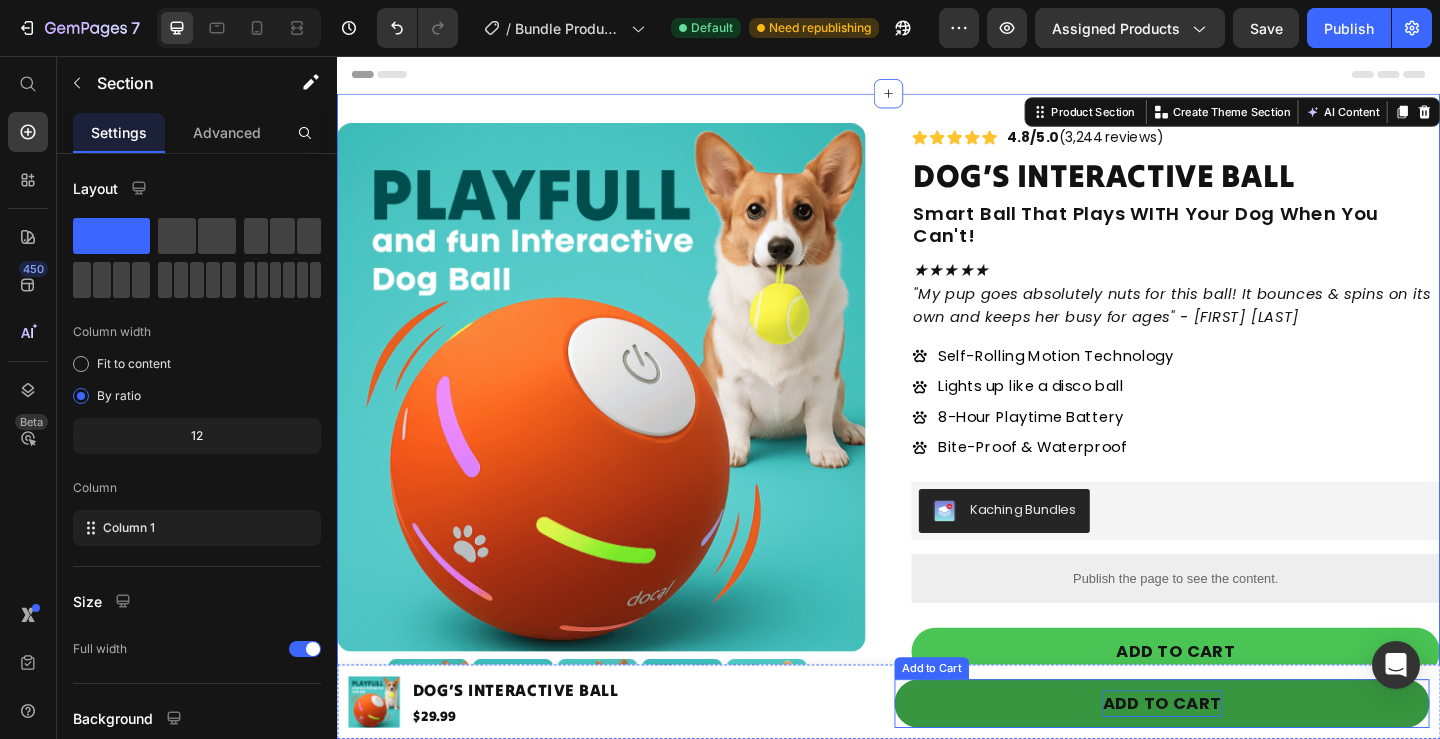 click on "Add to cart" at bounding box center (1233, 760) 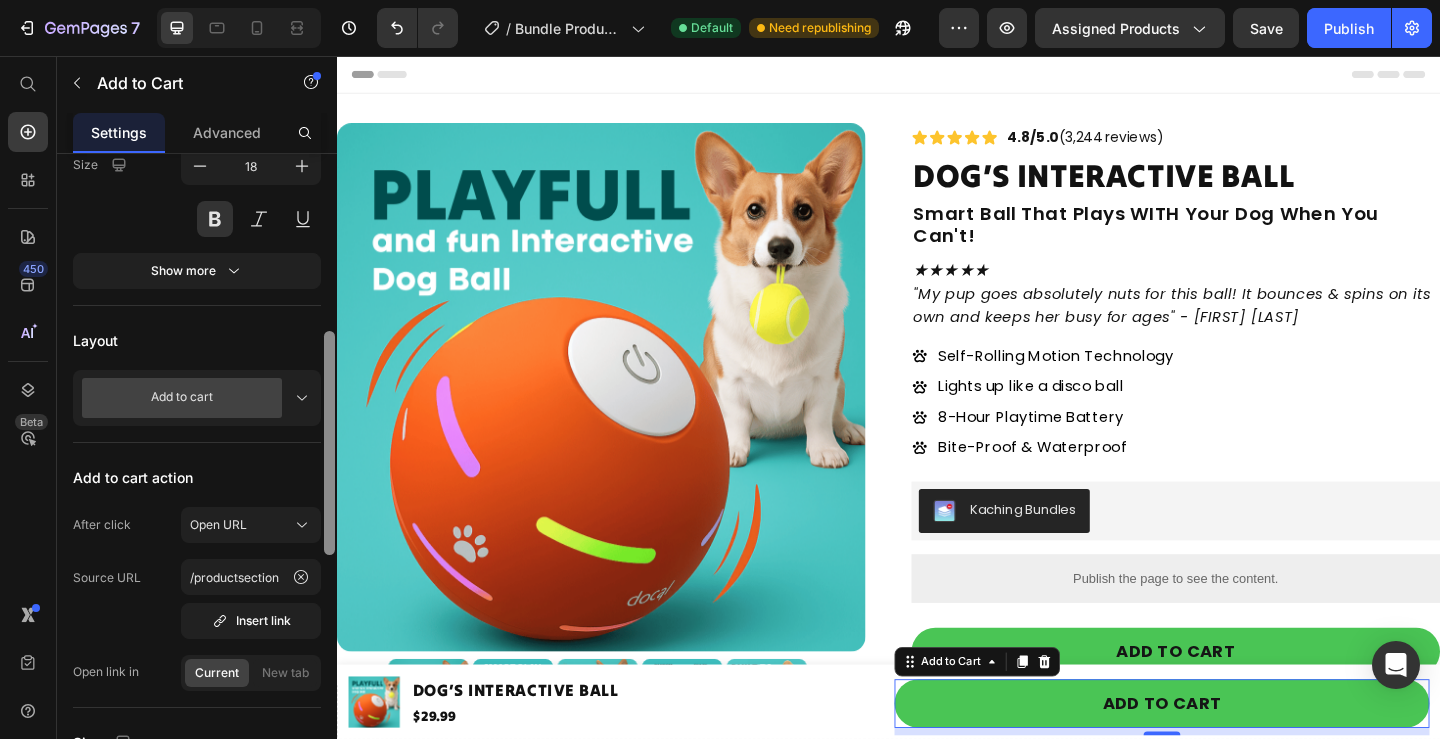 scroll, scrollTop: 419, scrollLeft: 0, axis: vertical 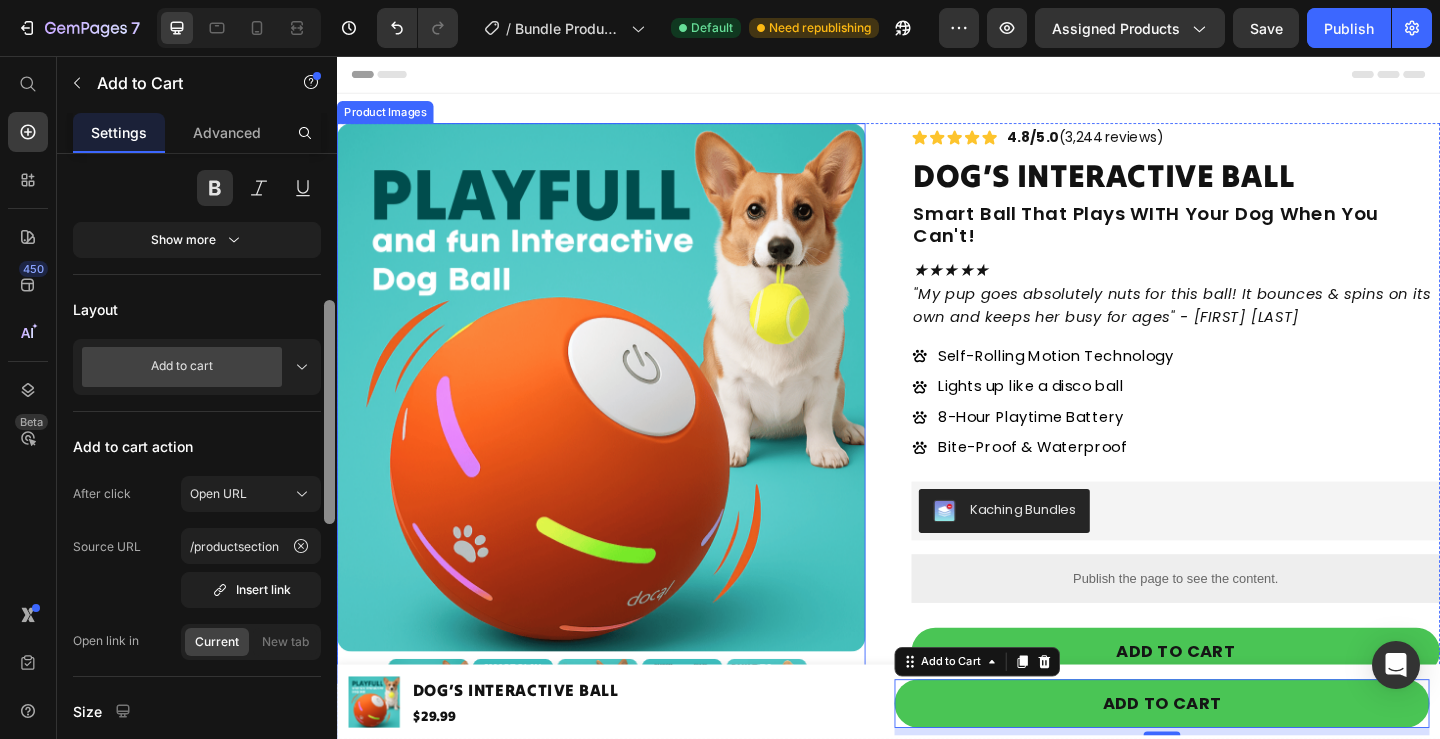 drag, startPoint x: 663, startPoint y: 280, endPoint x: 339, endPoint y: 469, distance: 375.09598 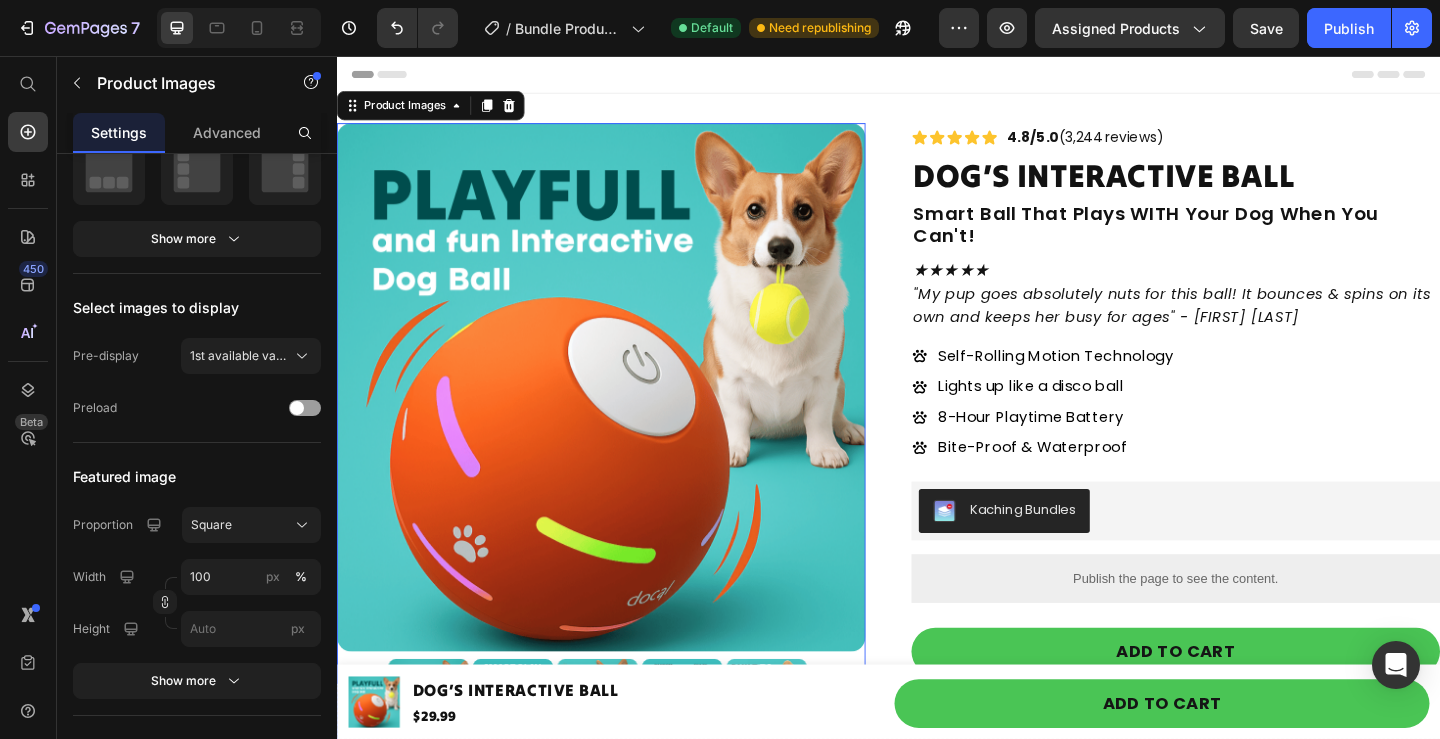 scroll, scrollTop: 0, scrollLeft: 0, axis: both 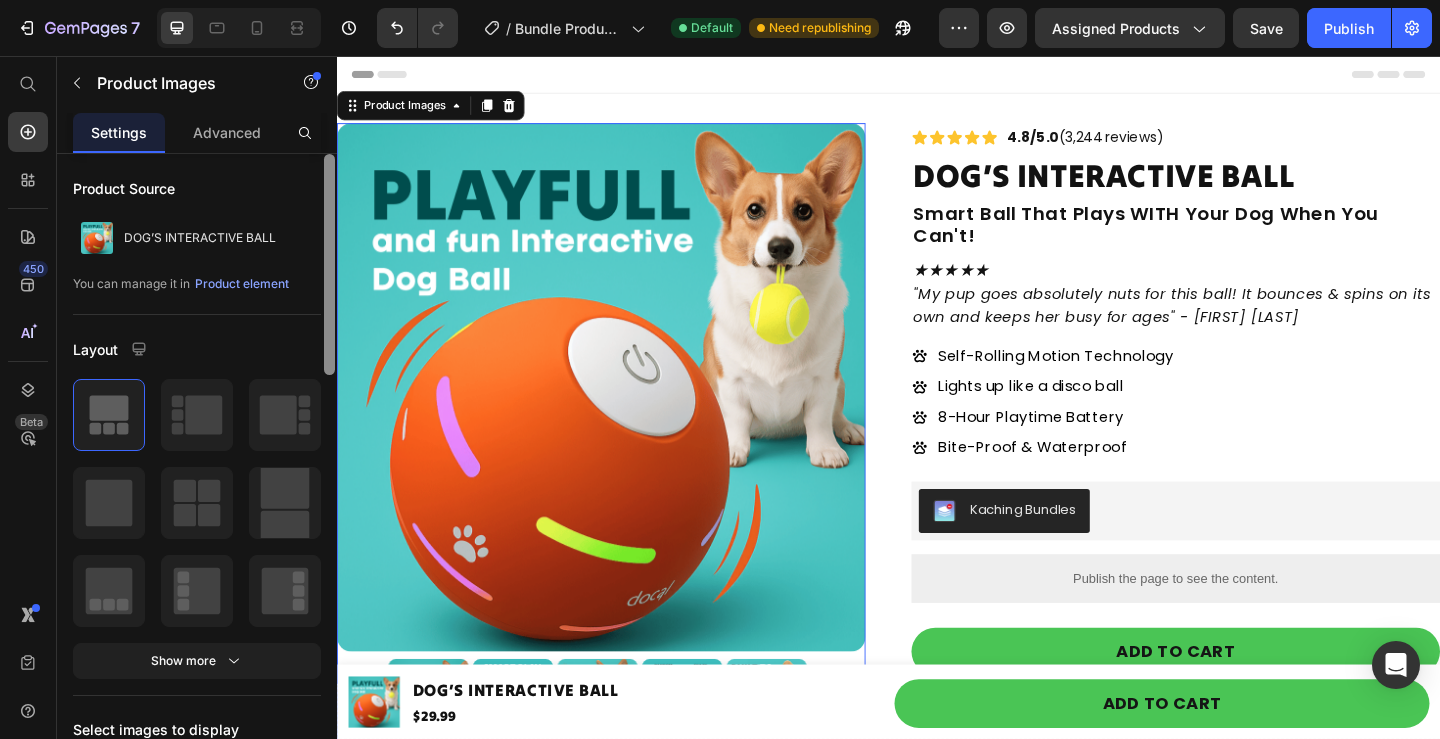 click on "Product Source" at bounding box center [197, 188] 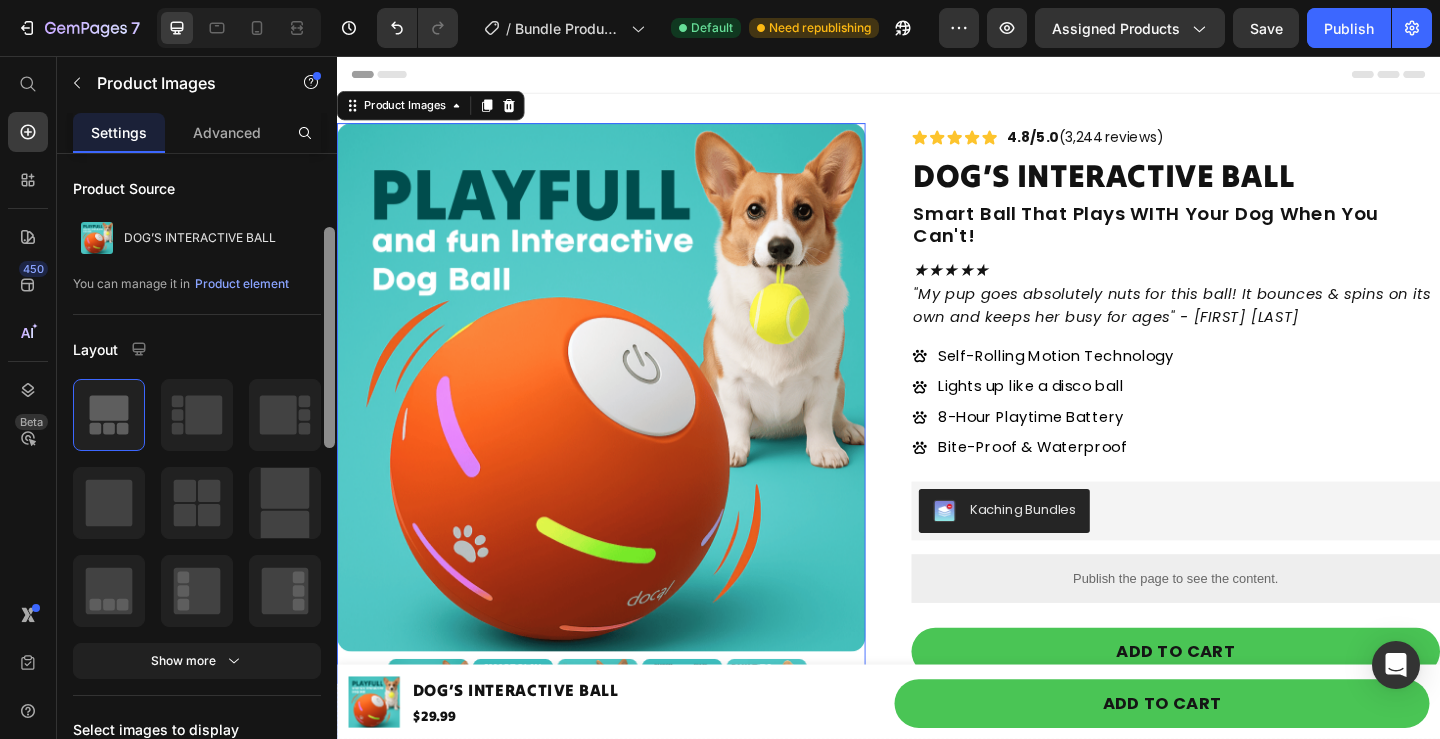 scroll, scrollTop: 110, scrollLeft: 0, axis: vertical 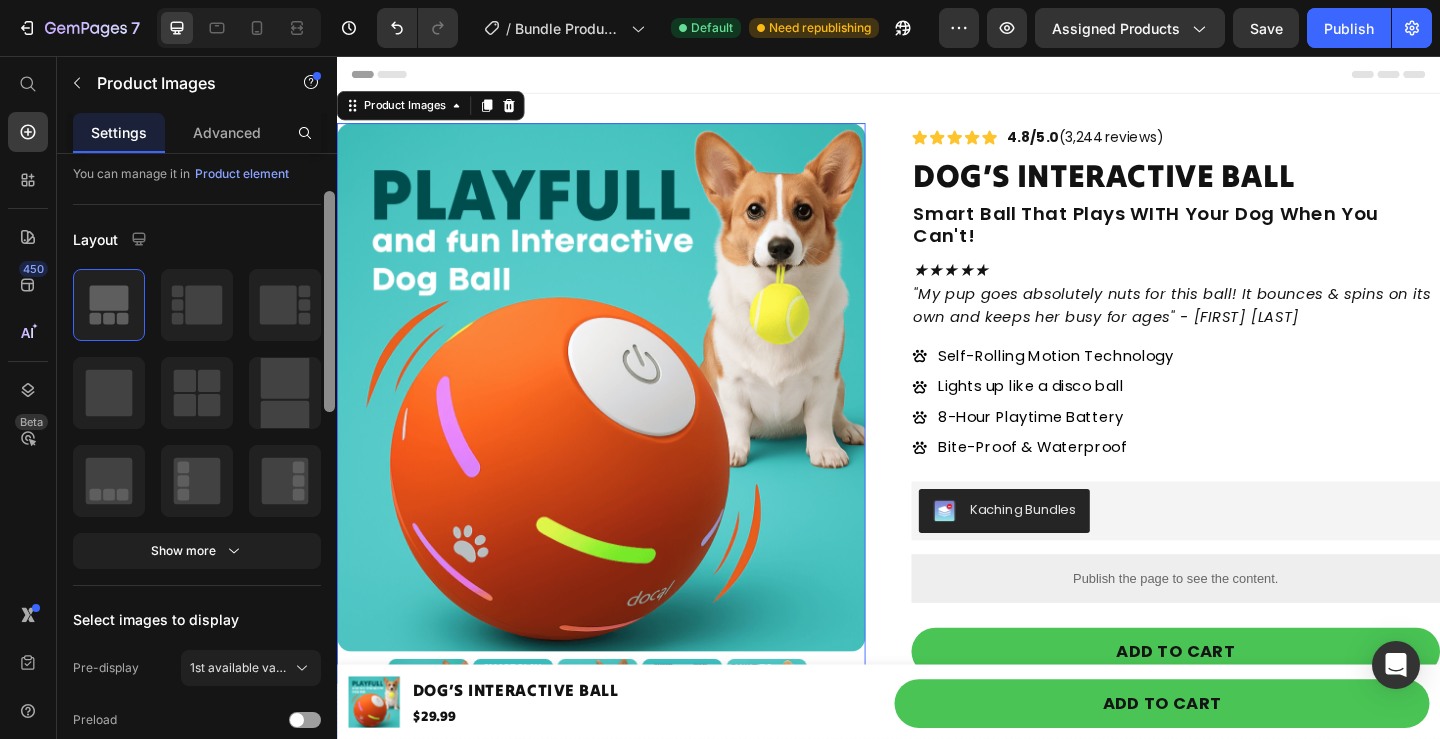 drag, startPoint x: 668, startPoint y: 247, endPoint x: 339, endPoint y: 344, distance: 343.00146 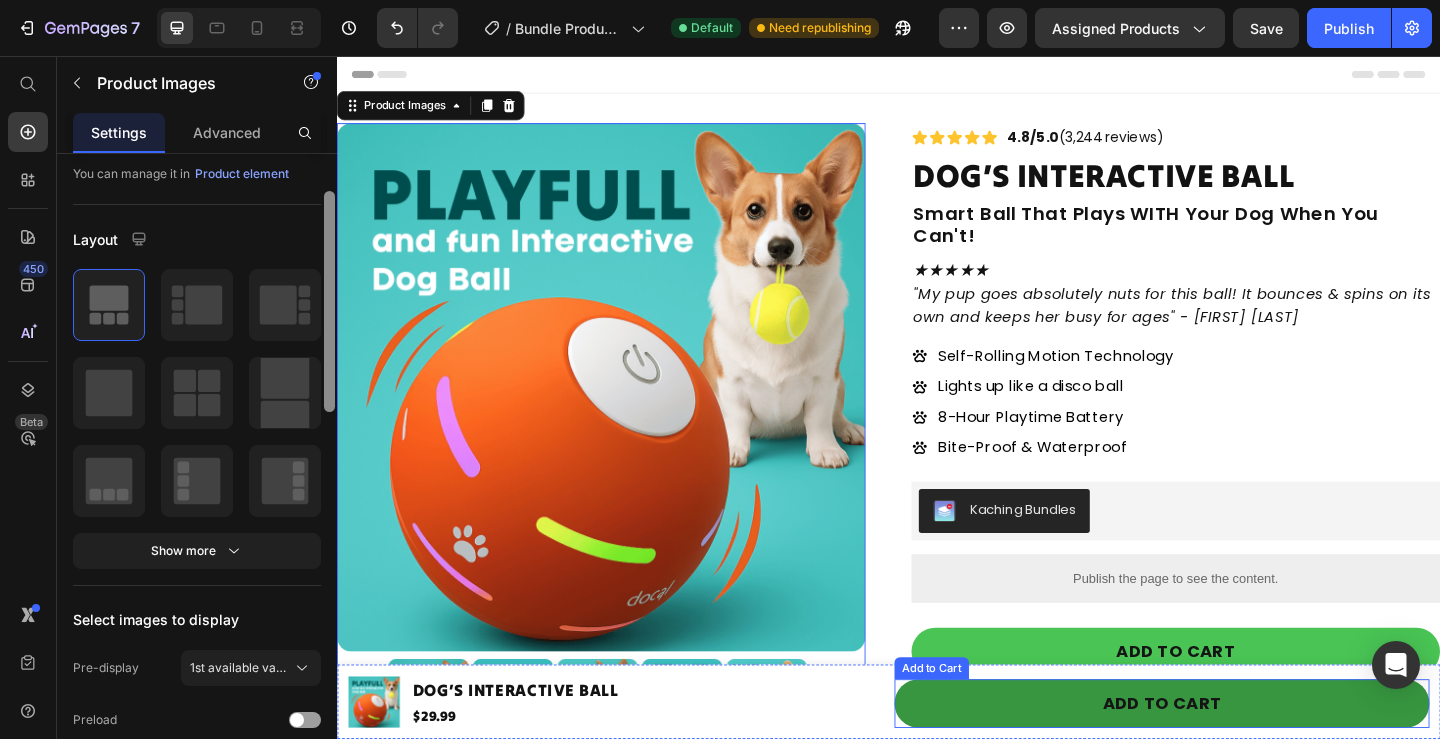 click on "Add to cart" at bounding box center (1234, 760) 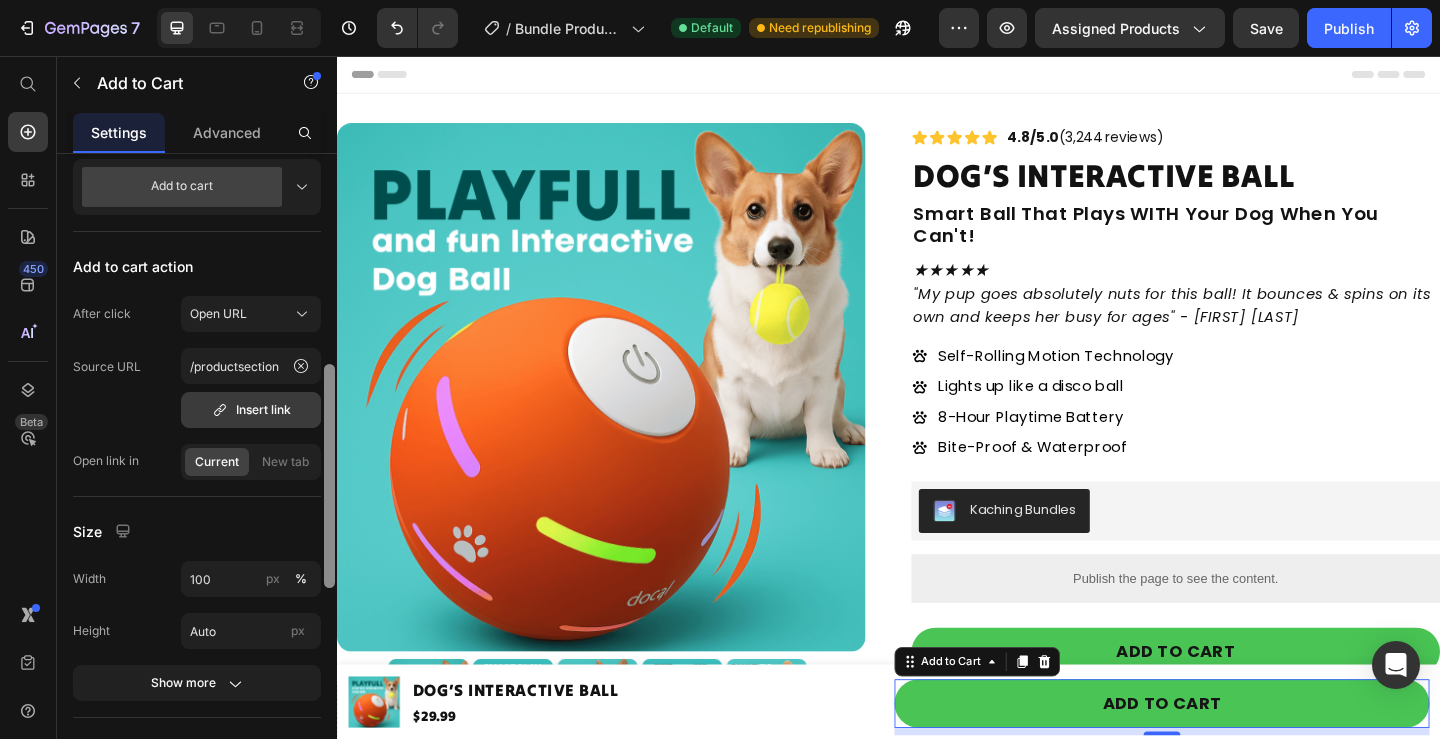 scroll, scrollTop: 602, scrollLeft: 0, axis: vertical 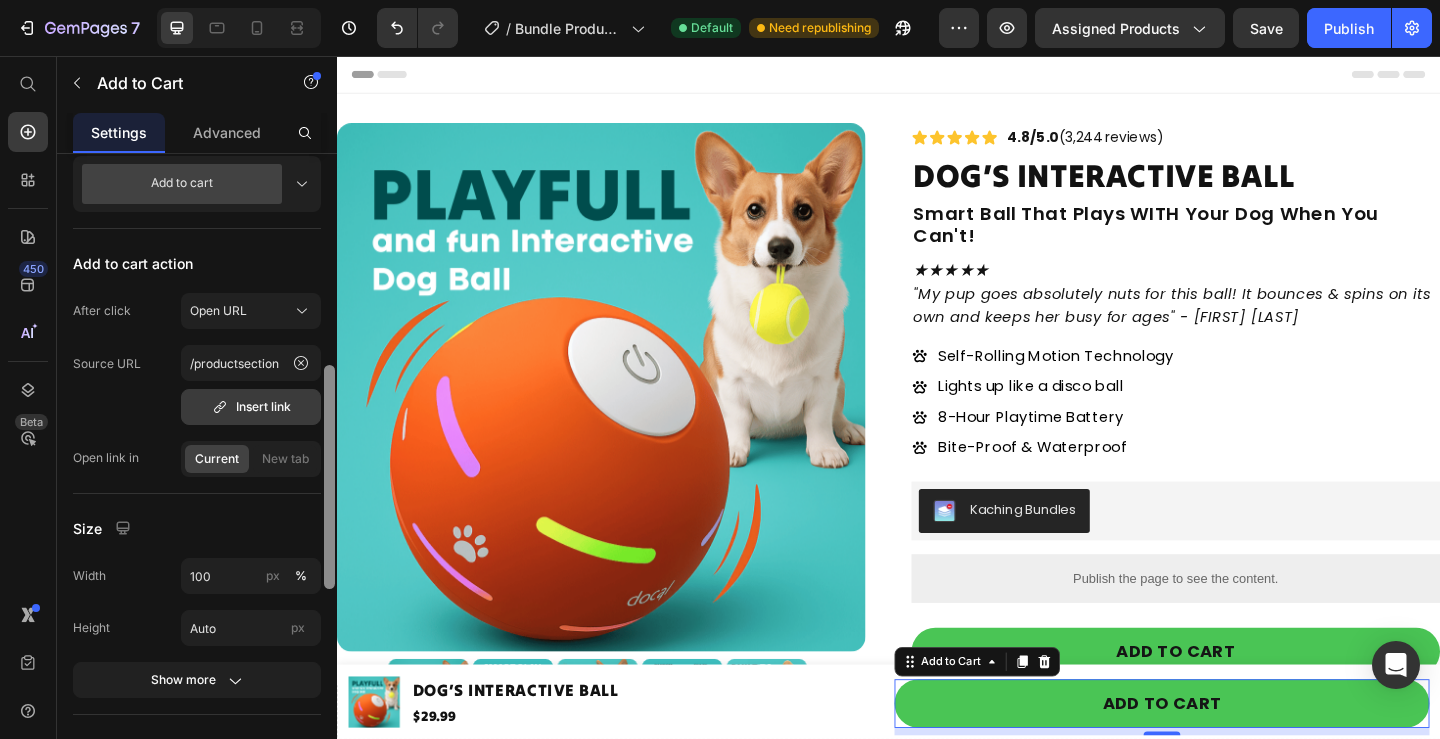 click on "Insert link" at bounding box center [251, 407] 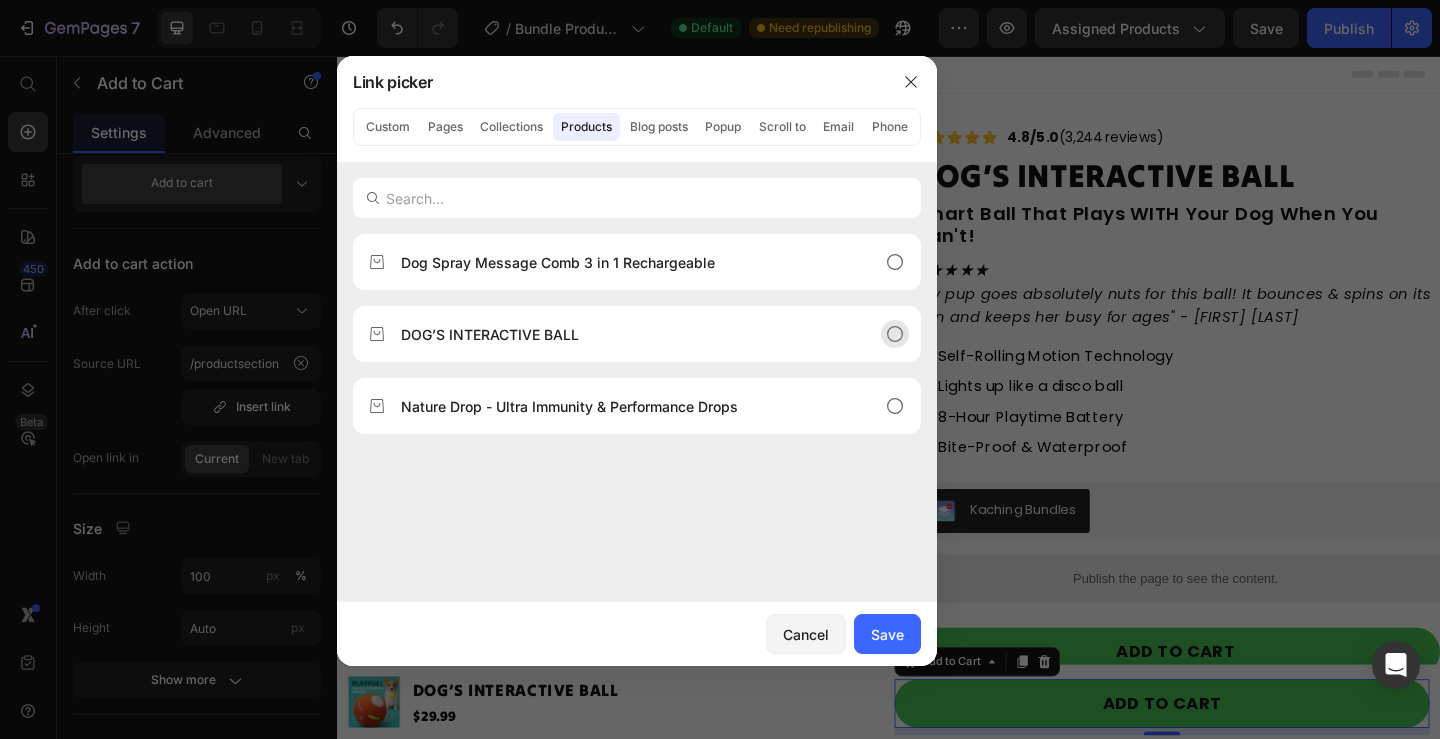 click 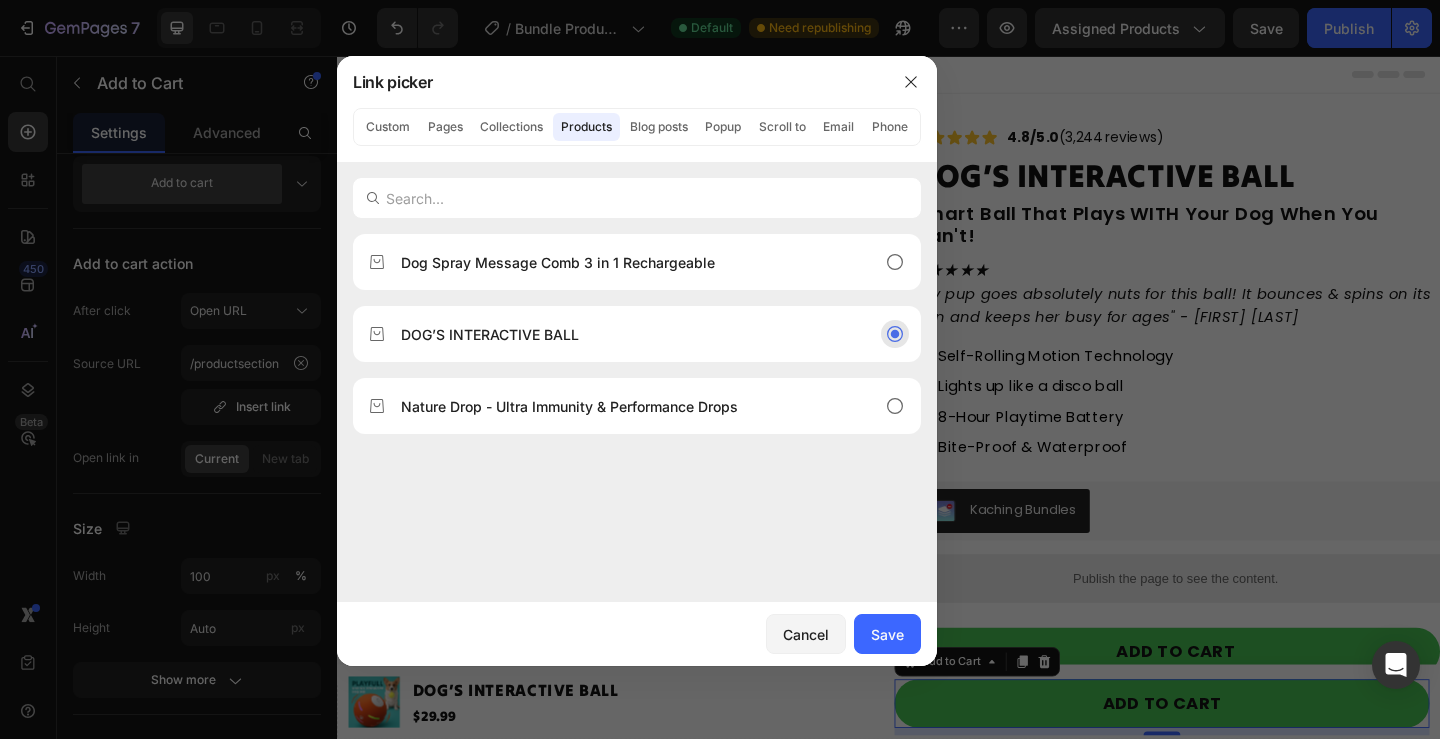 click 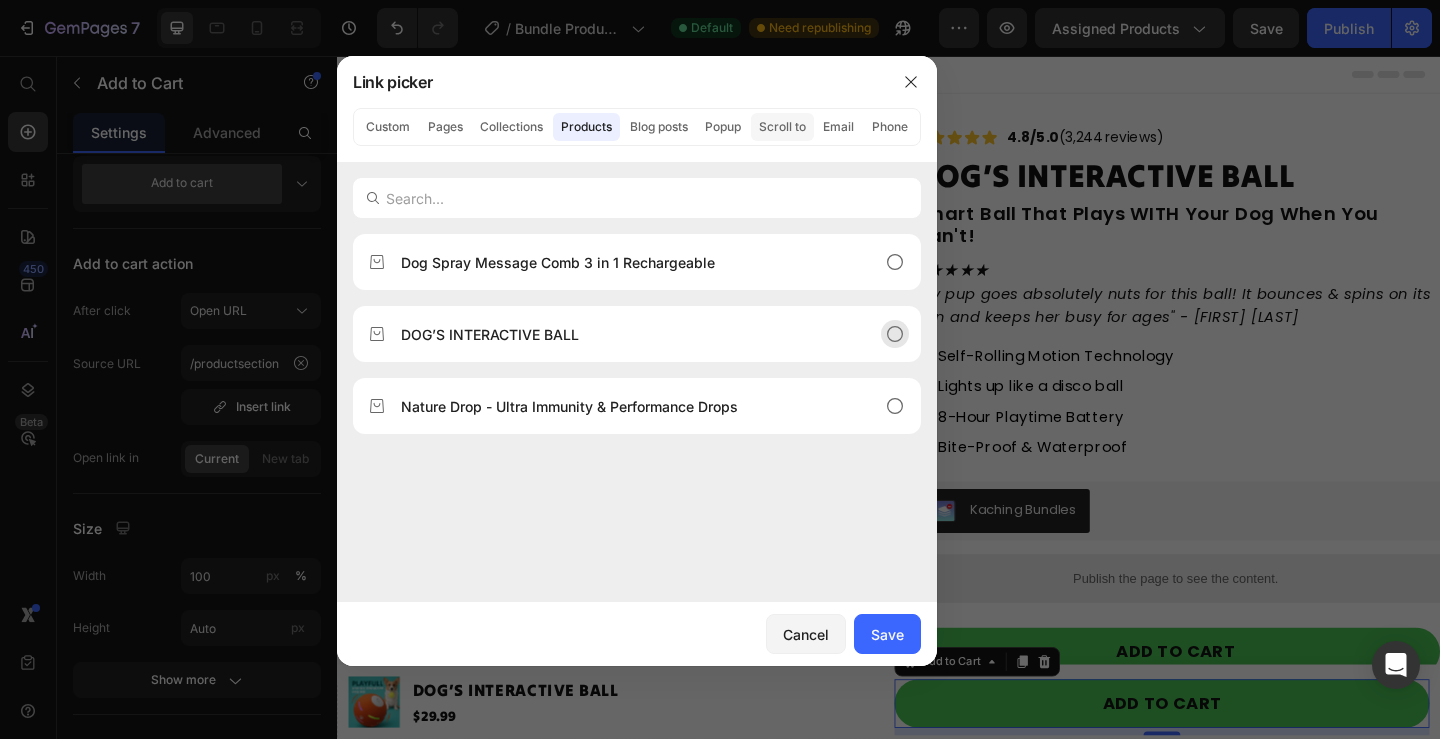click on "Scroll to" 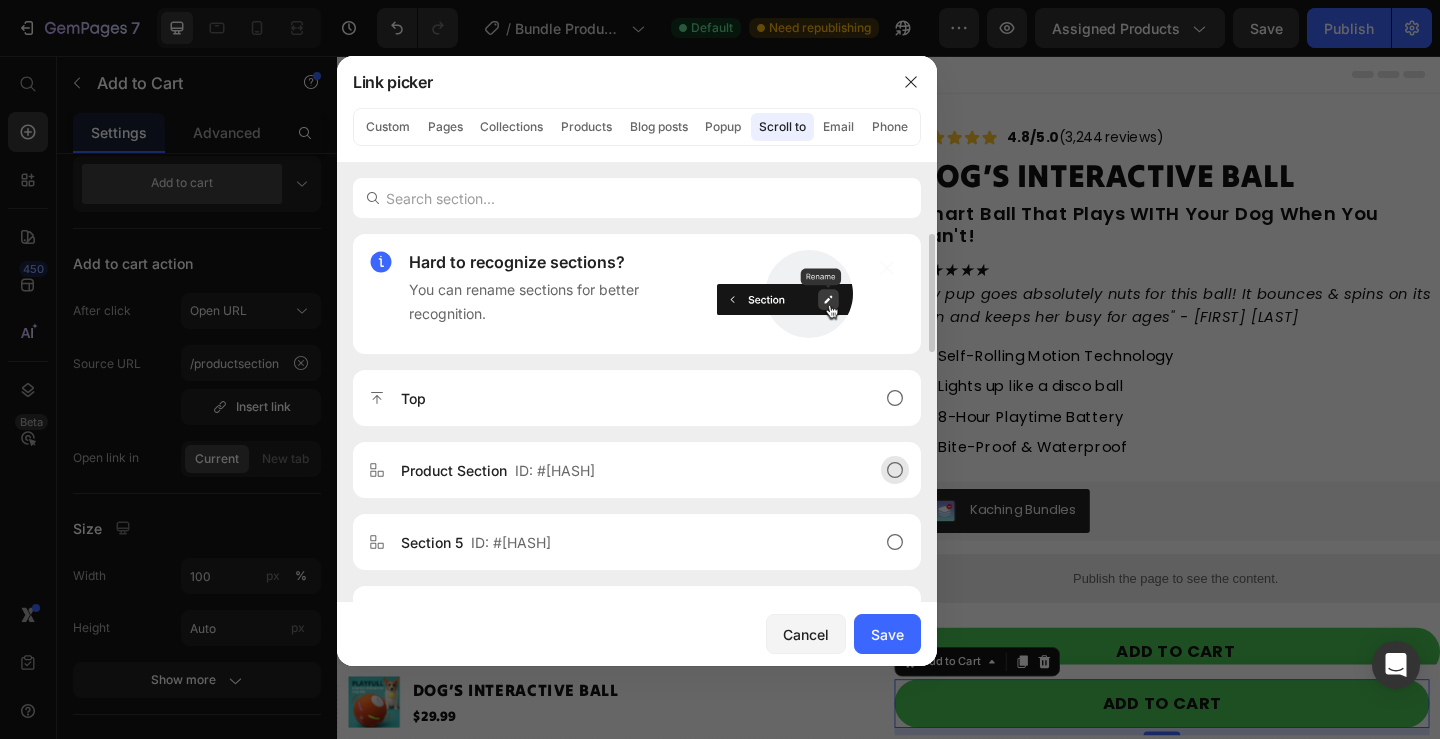 click 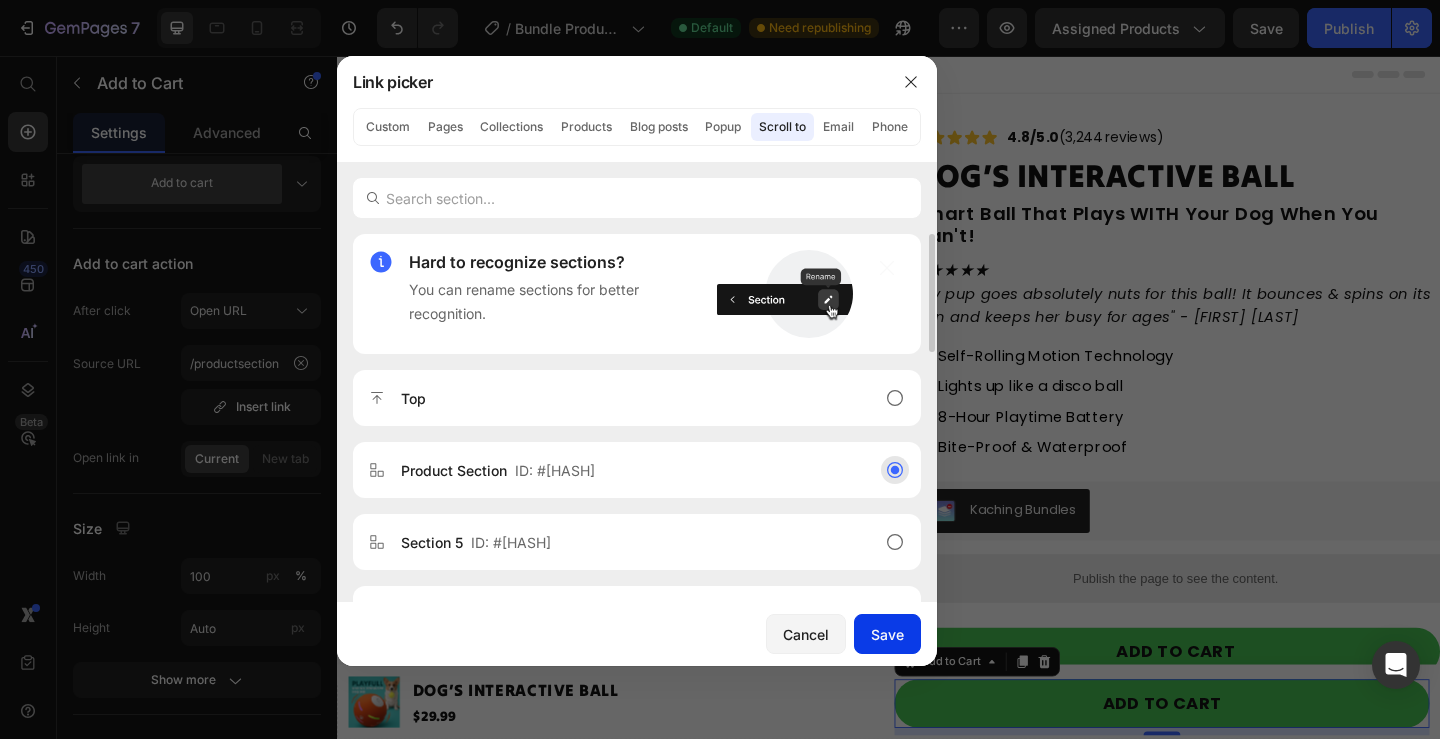 click on "Save" at bounding box center (887, 634) 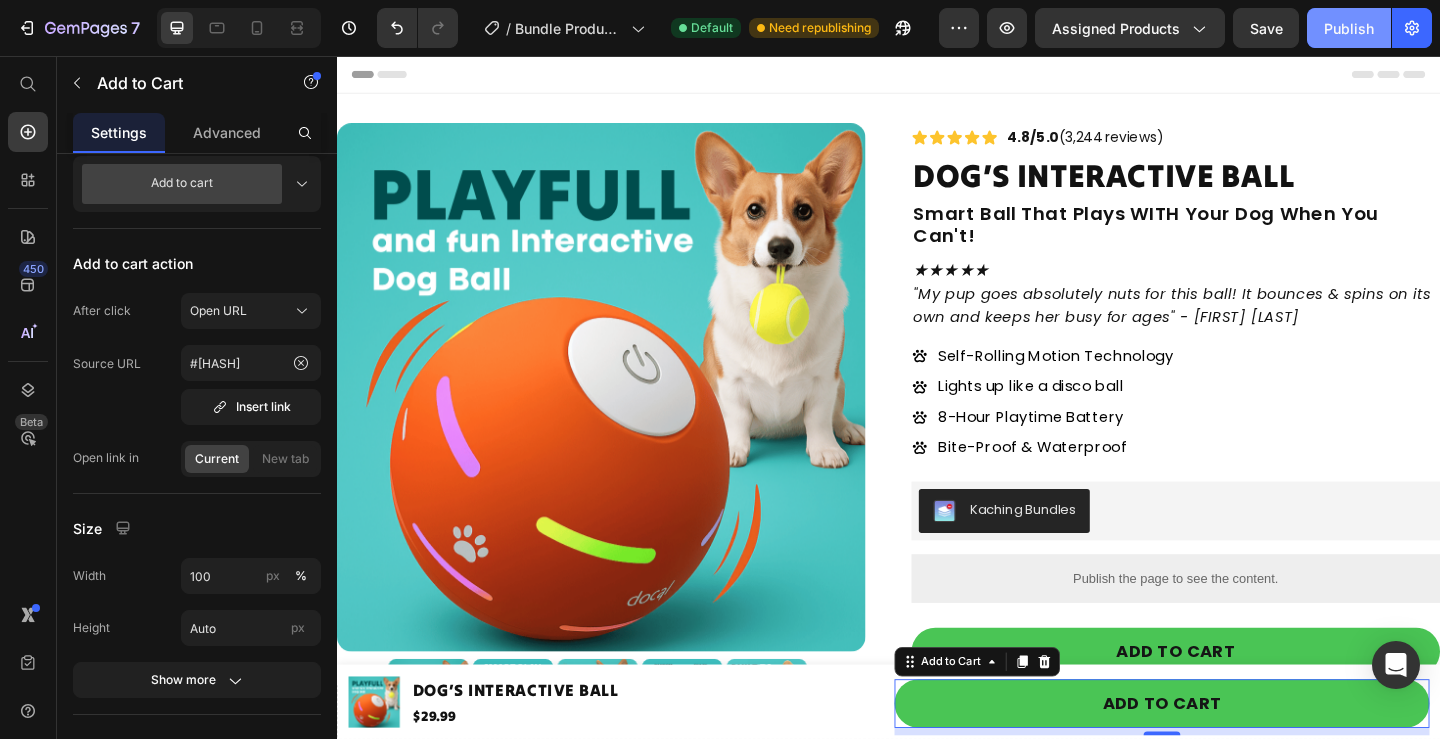 click on "Publish" at bounding box center [1349, 28] 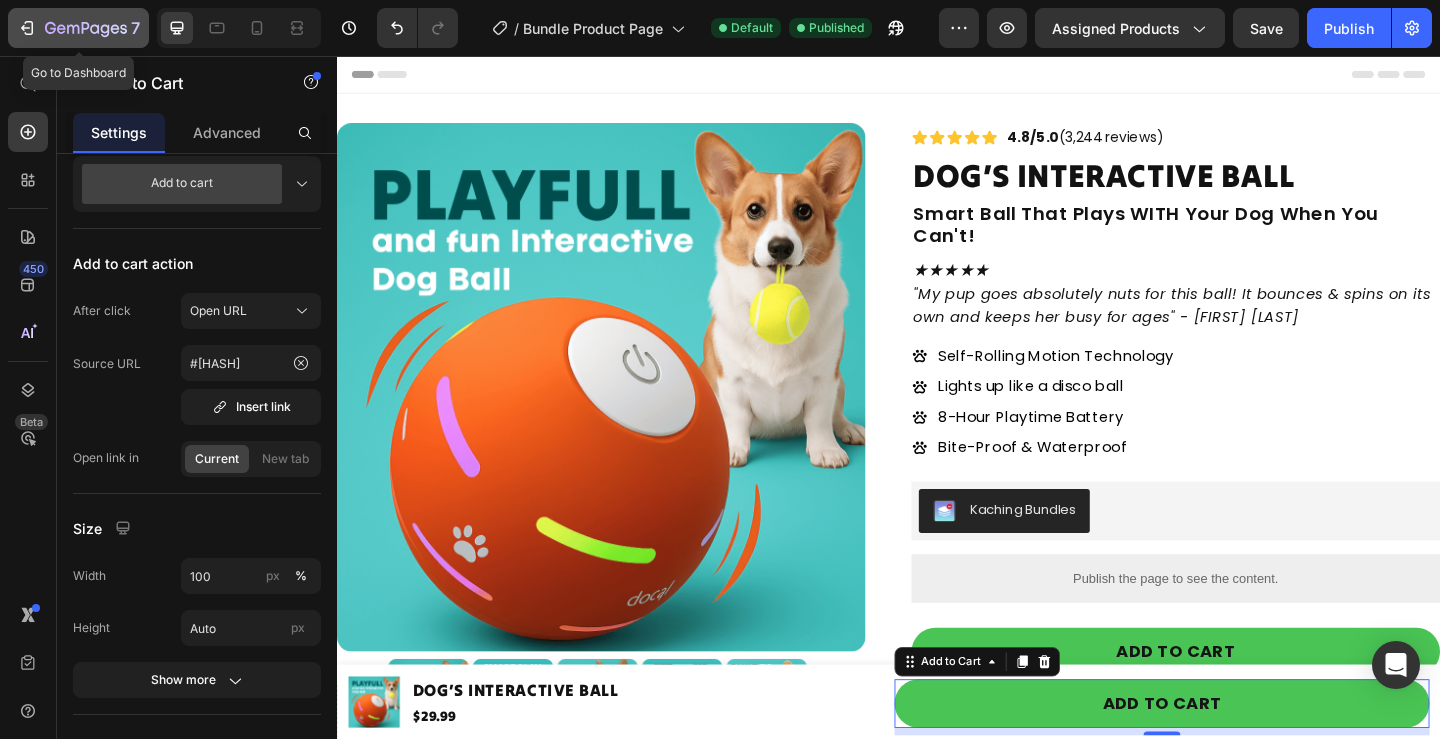 click on "7" at bounding box center [78, 28] 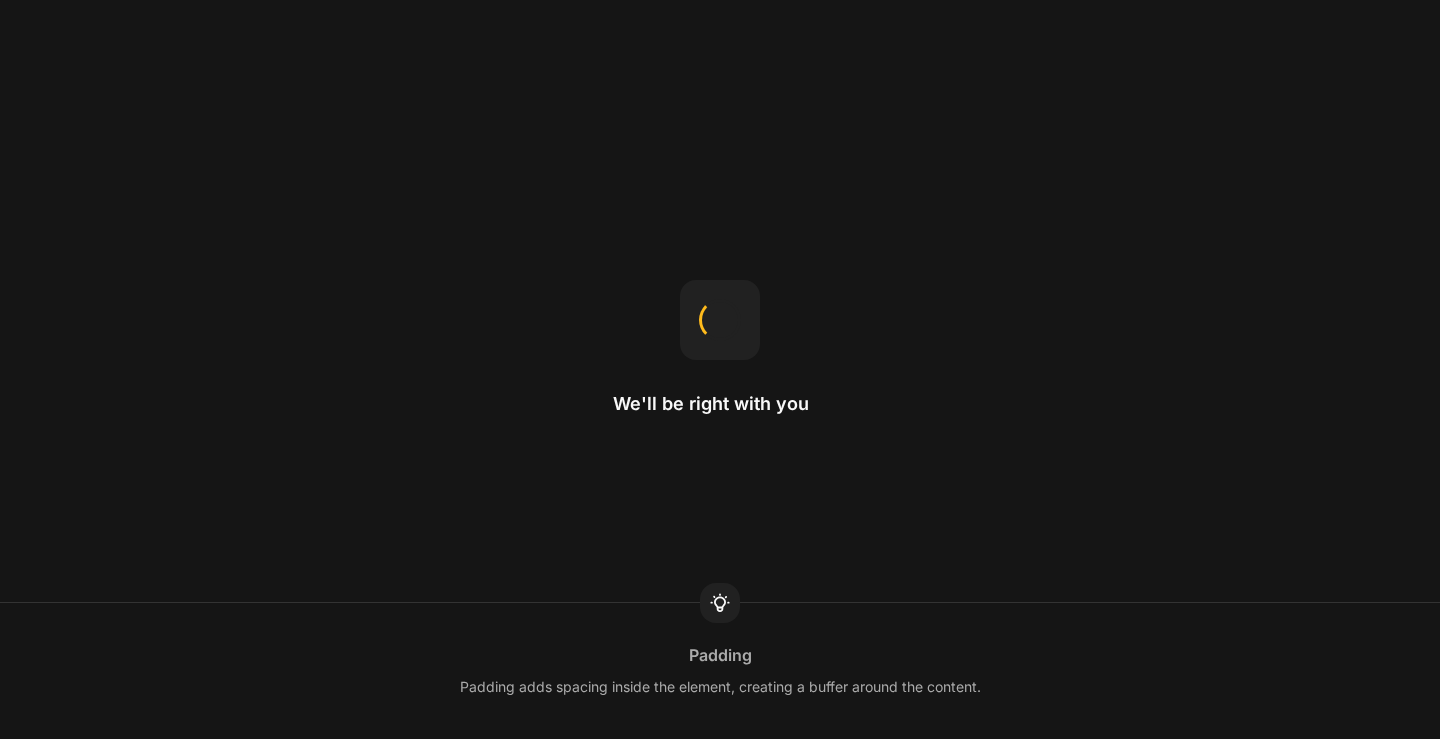 scroll, scrollTop: 0, scrollLeft: 0, axis: both 